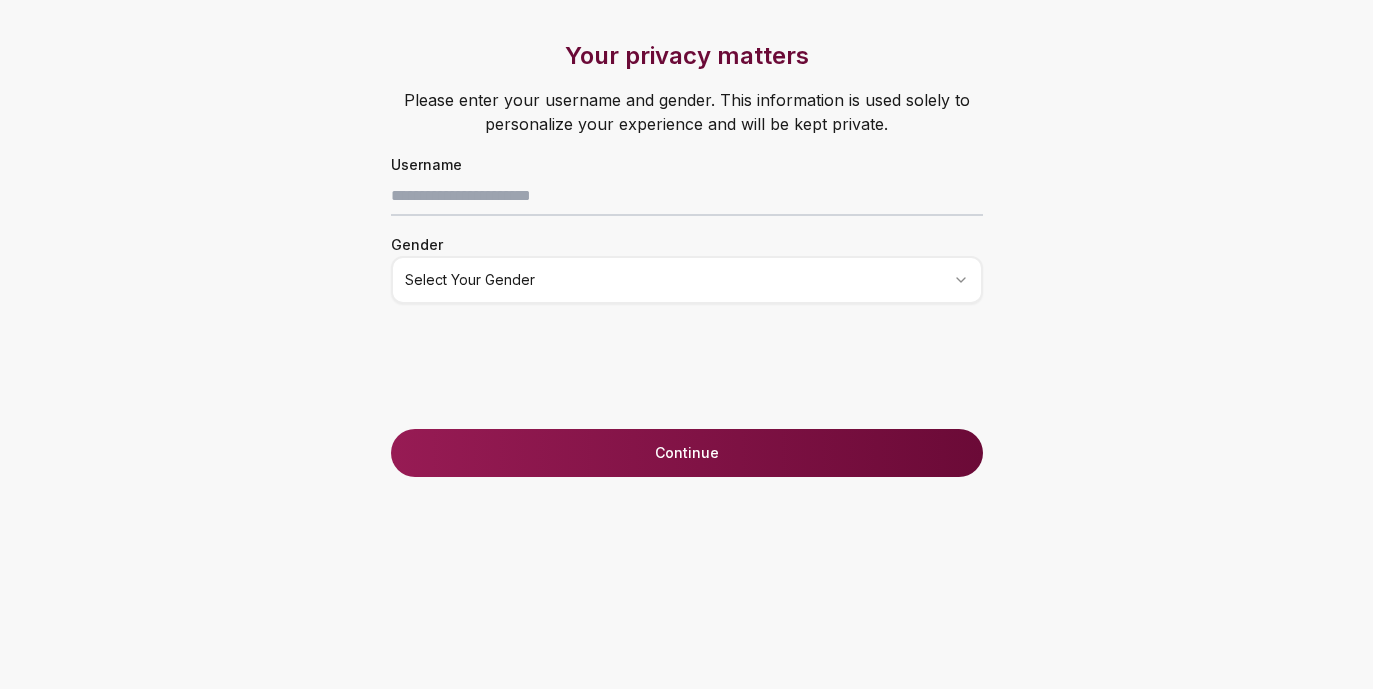 scroll, scrollTop: 0, scrollLeft: 0, axis: both 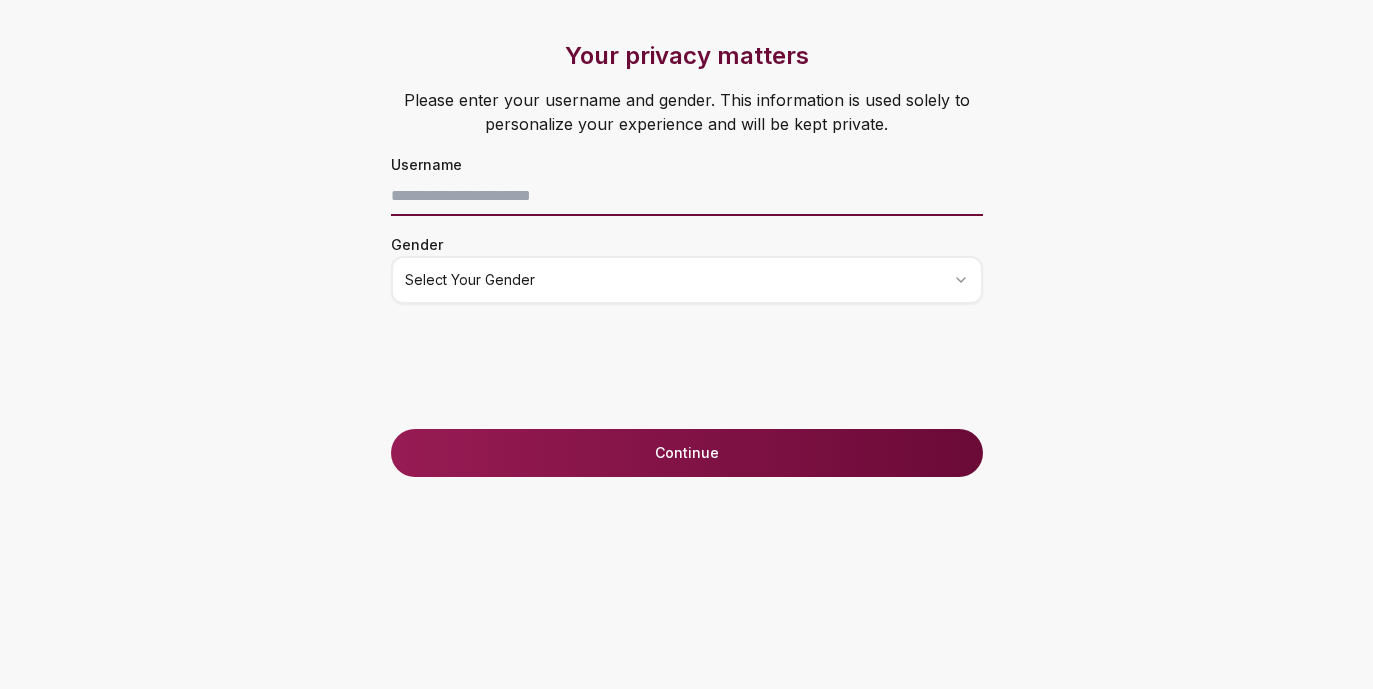 click at bounding box center (687, 196) 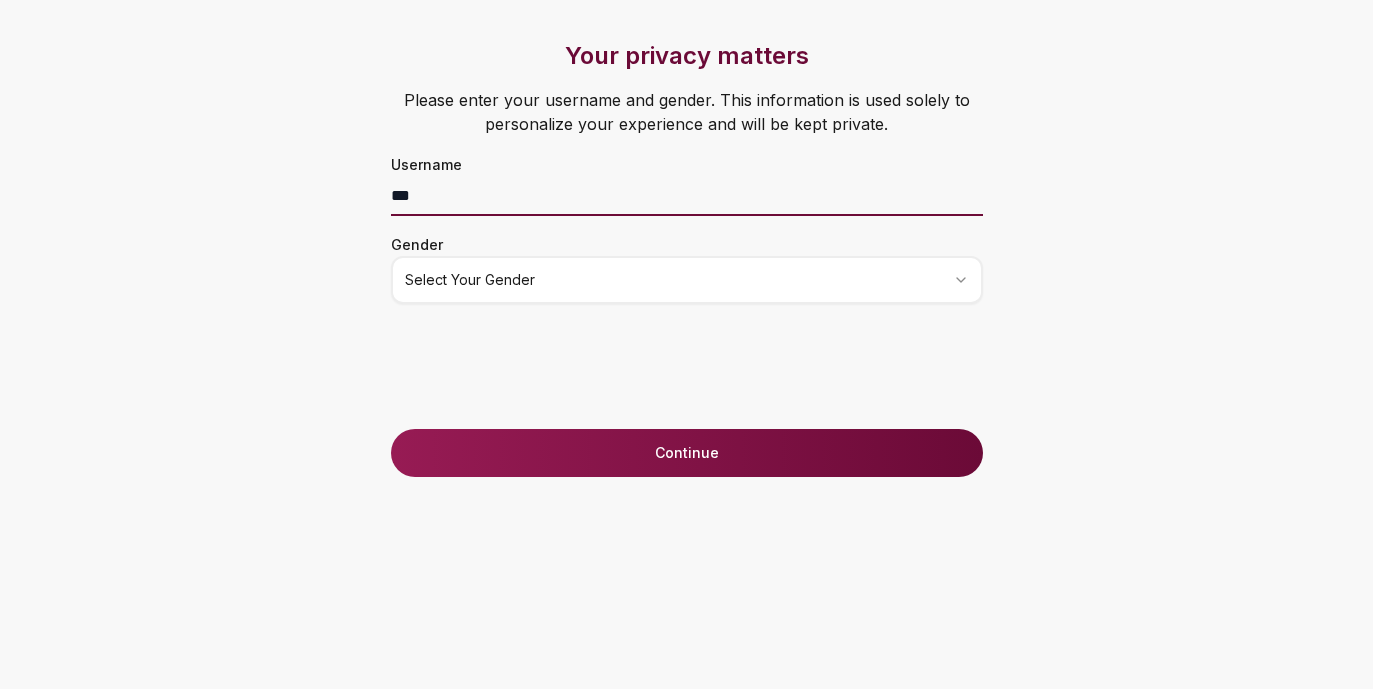 type on "***" 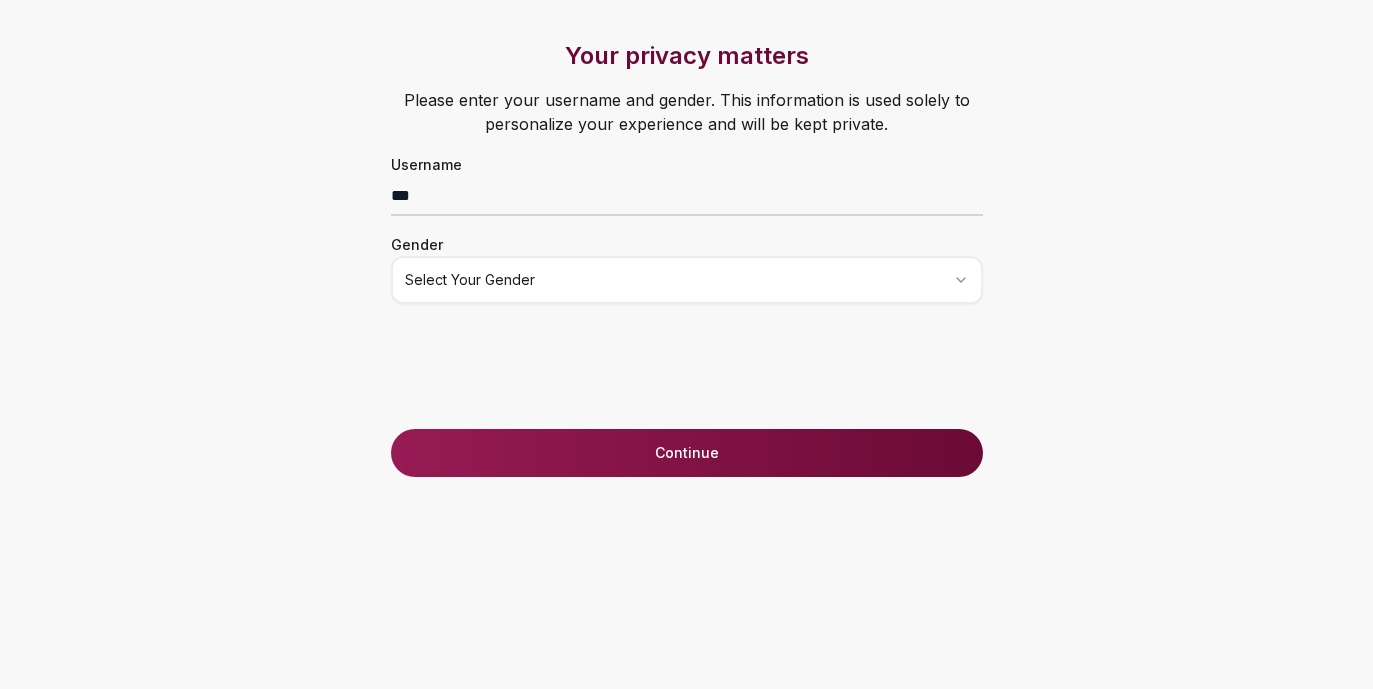 click on "Your privacy matters Please enter your username and gender. This information is used solely to personalize your experience and will be kept private. Username *** Gender Select your gender Just one last step before we start! Last two questions before accessing Loyalty Tests Your birthdate* (must be 18+) How did you know about Lazo?  Select an option Continue" at bounding box center (686, 344) 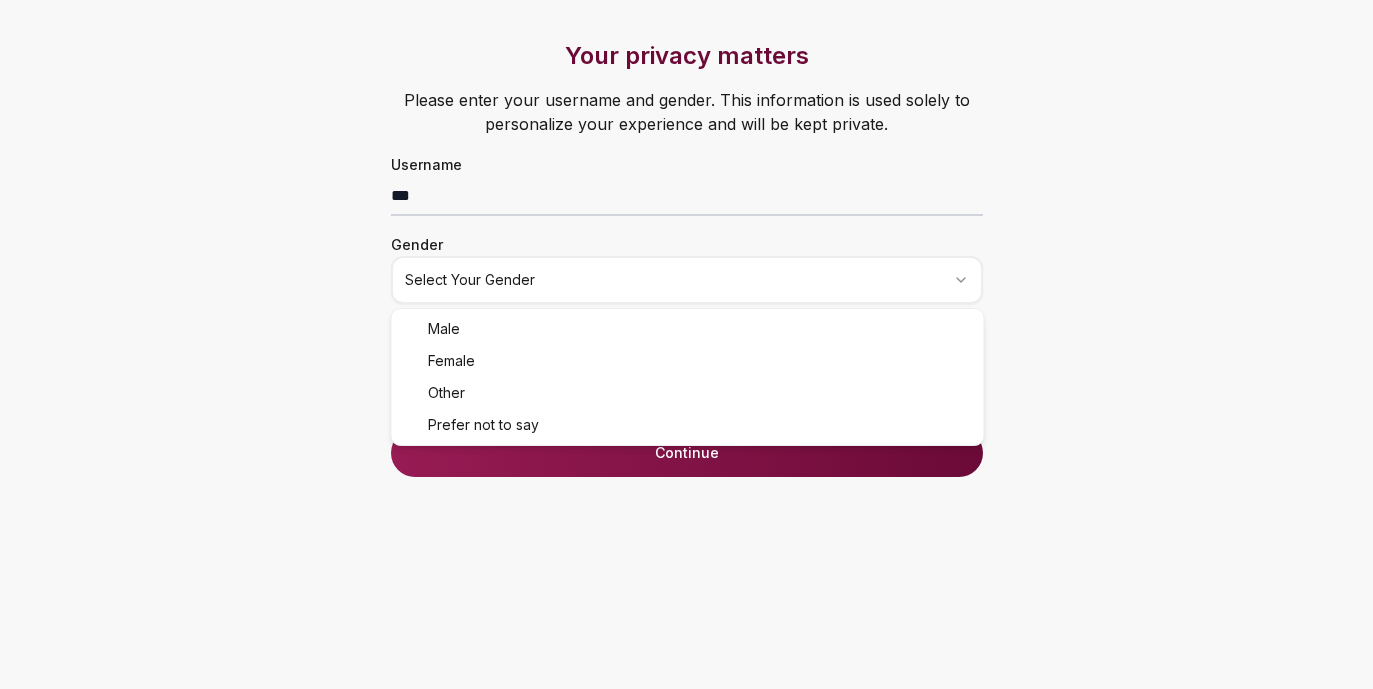 click on "Your privacy matters Please enter your username and gender. This information is used solely to personalize your experience and will be kept private. Username *** Gender Select your gender Just one last step before we start! Last two questions before accessing Loyalty Tests Your birthdate* (must be 18+) How did you know about Lazo?  Select an option Continue
Male Female Other Prefer not to say" at bounding box center (686, 344) 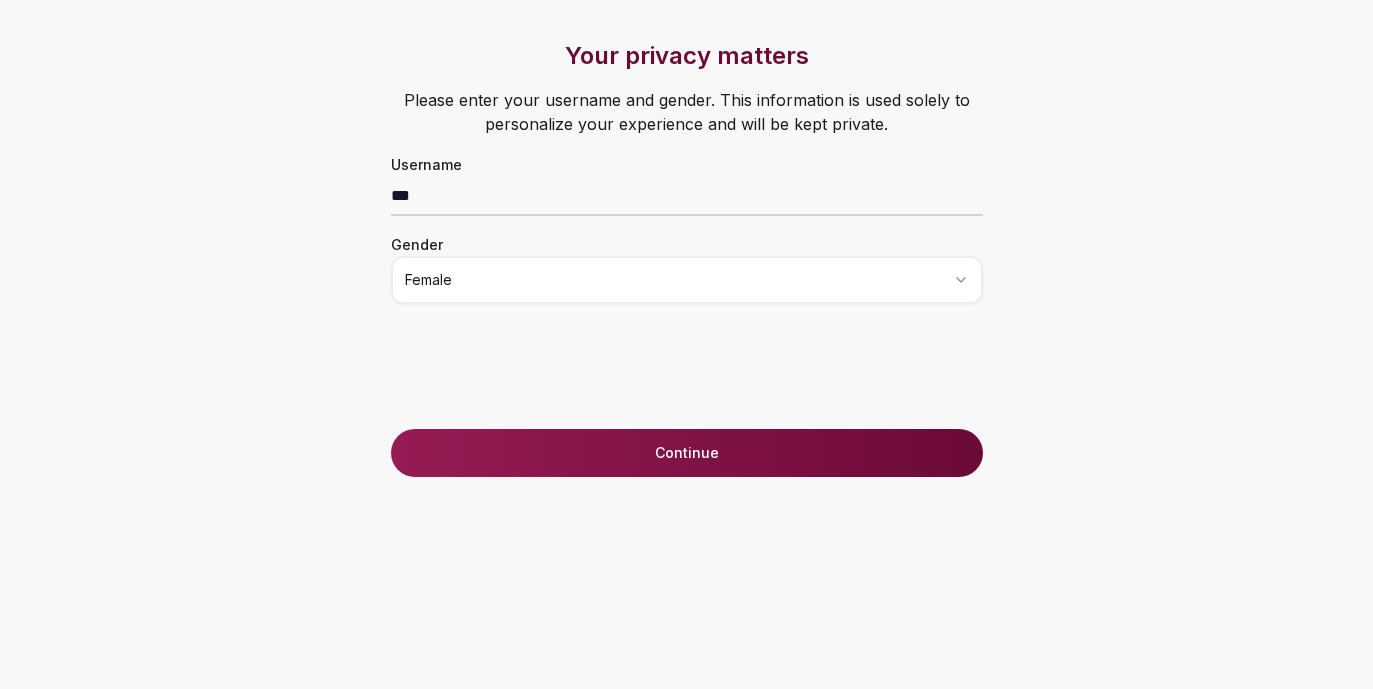 click on "Continue" at bounding box center (687, 453) 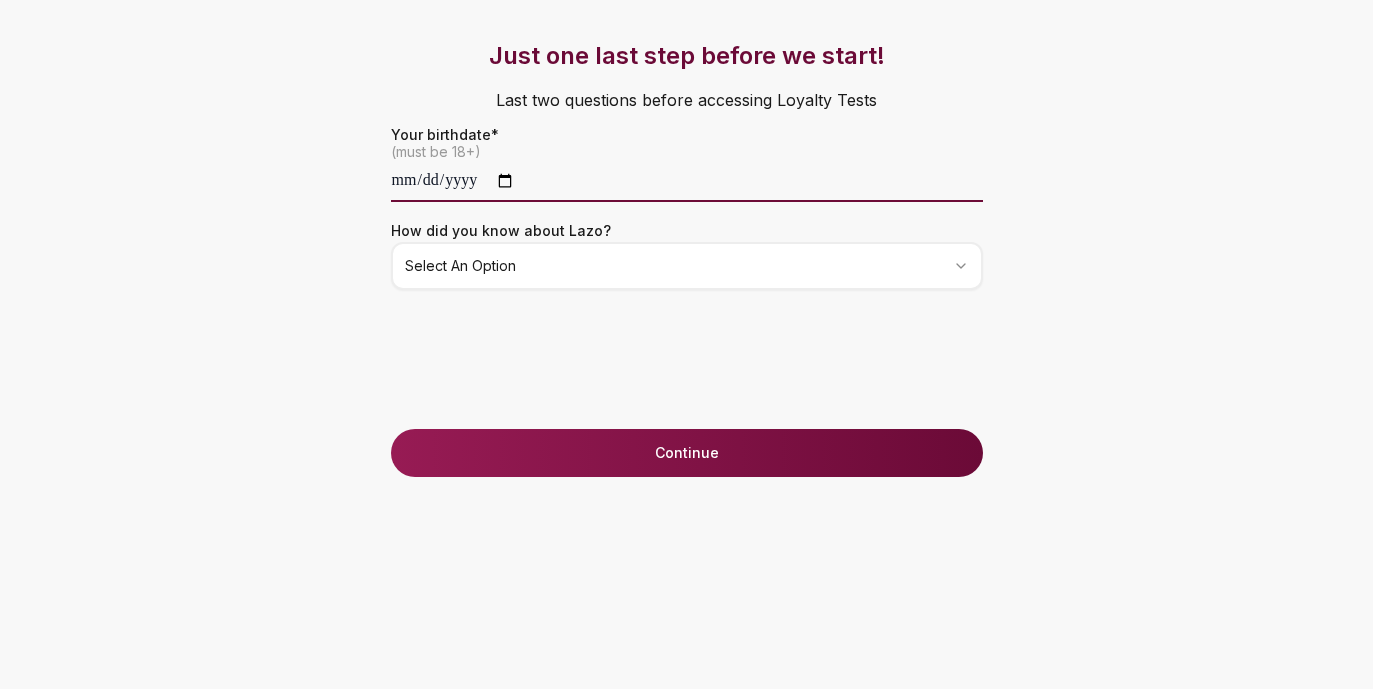 click at bounding box center [687, 182] 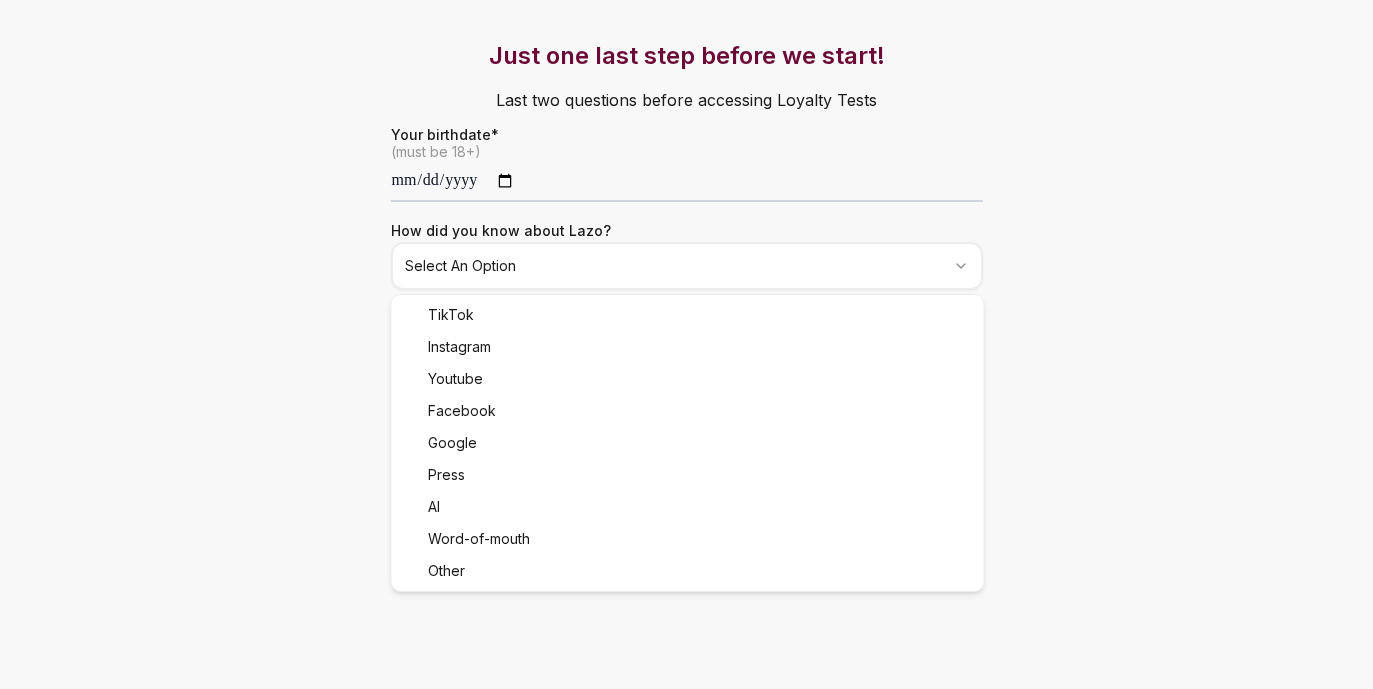 click on "**********" at bounding box center [686, 344] 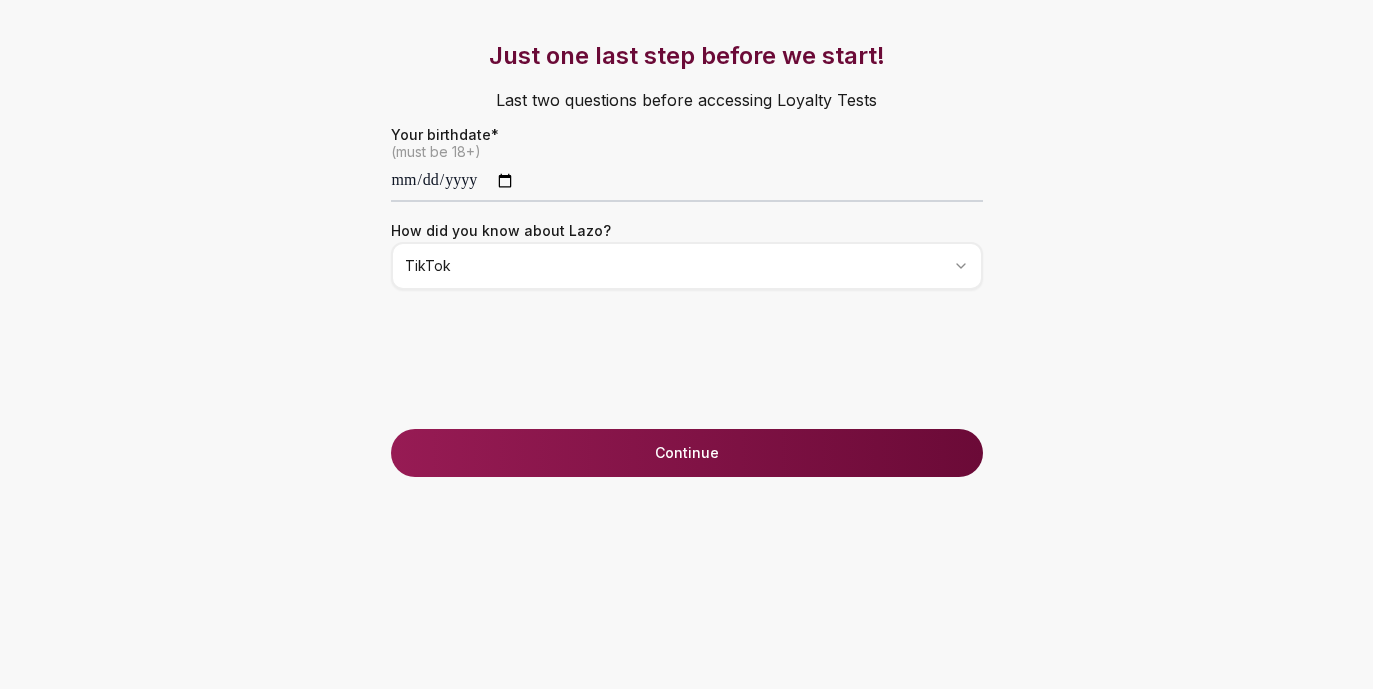 click on "Continue" at bounding box center [687, 453] 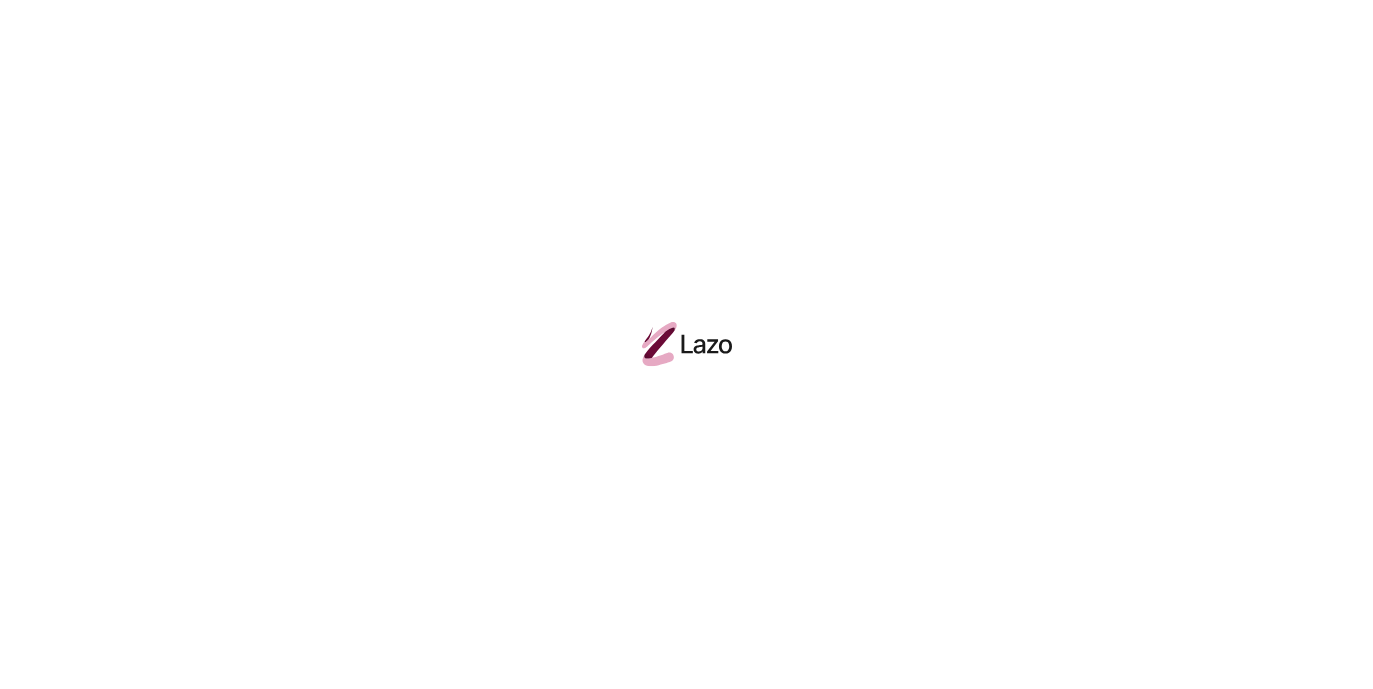 scroll, scrollTop: 0, scrollLeft: 0, axis: both 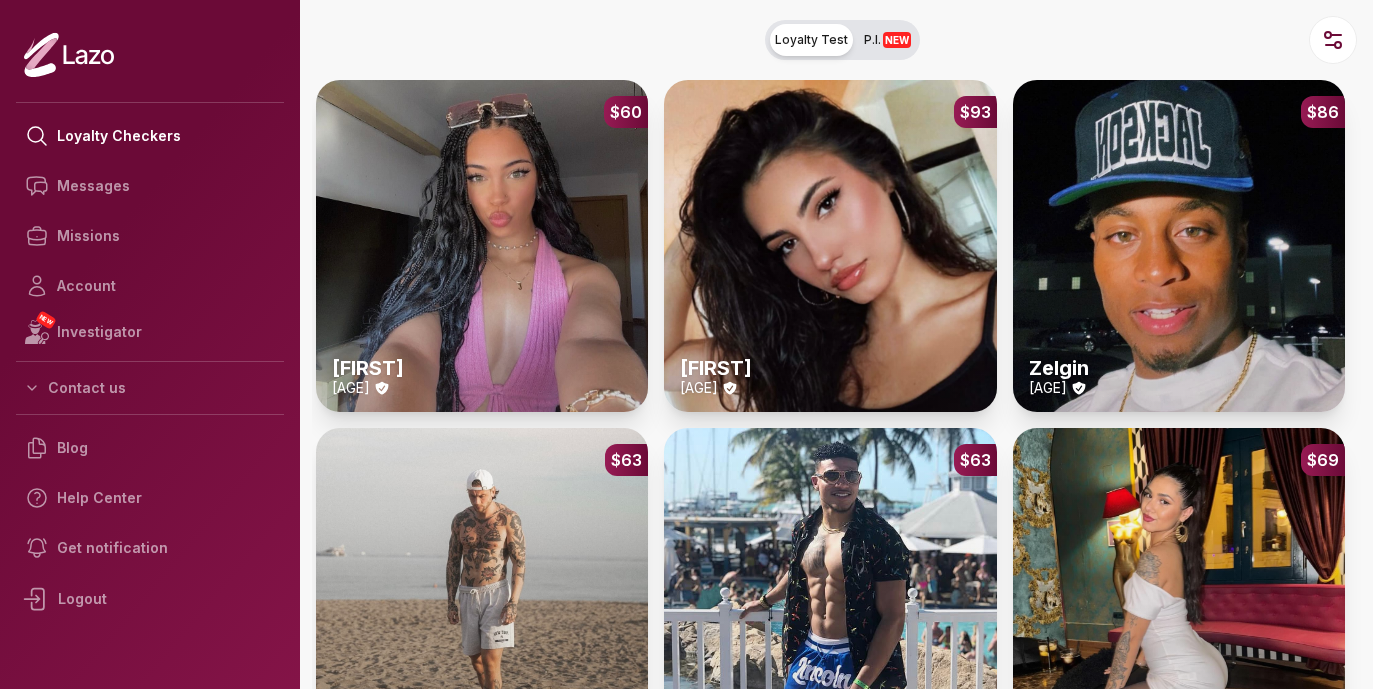 click on "Loyalty Test P.I. NEW" at bounding box center [842, 40] 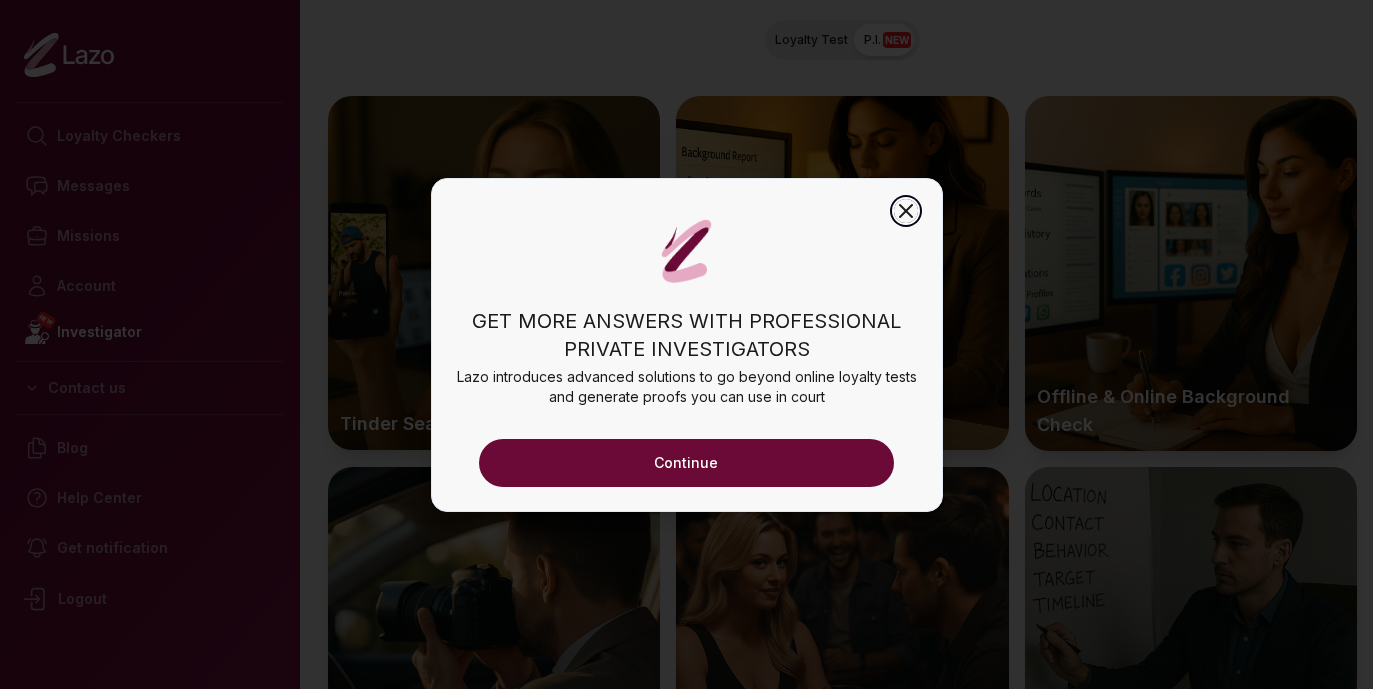 click 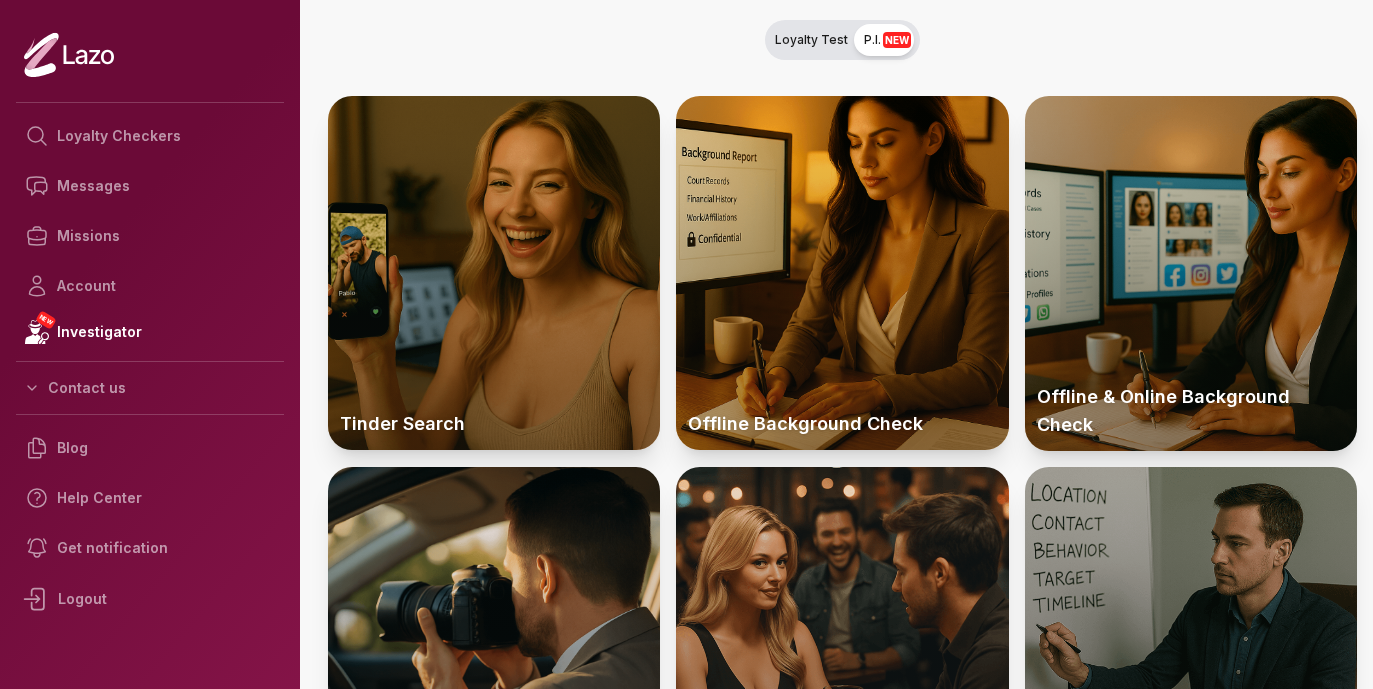 click on "Loyalty Test P.I. NEW" at bounding box center (842, 40) 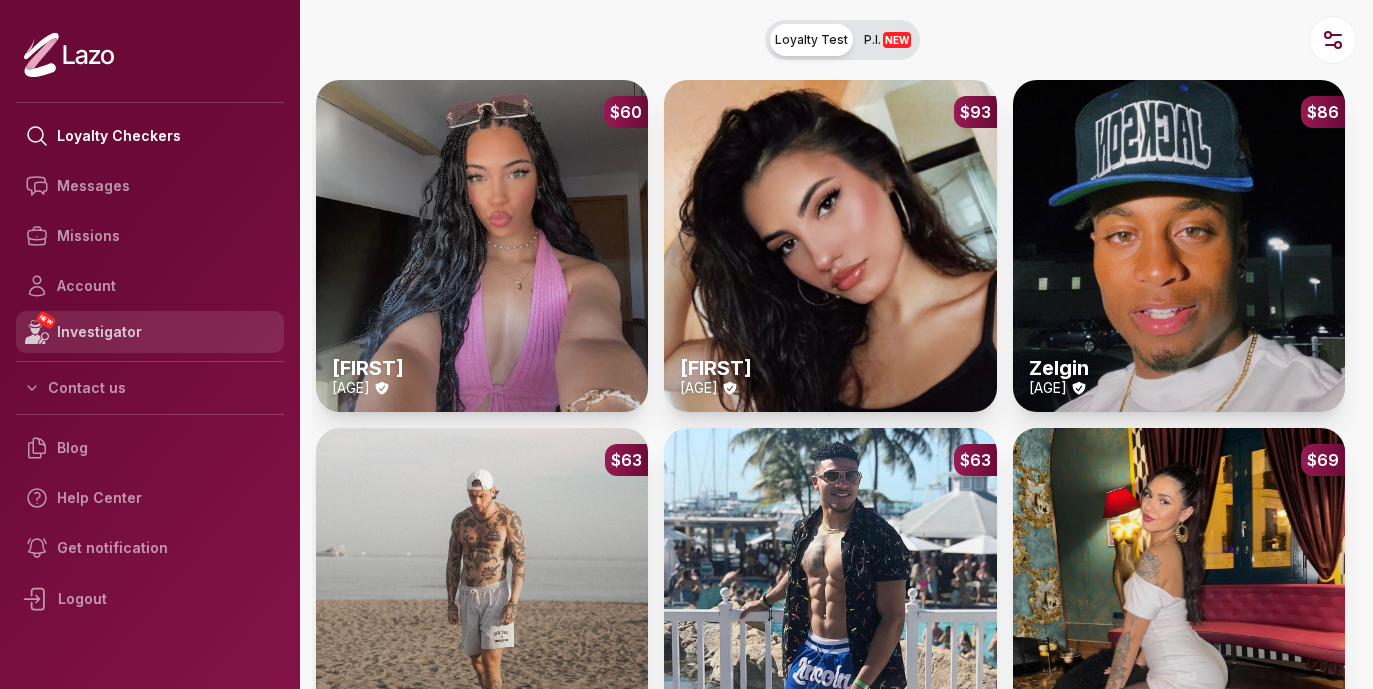 click on "NEW Investigator" at bounding box center (150, 332) 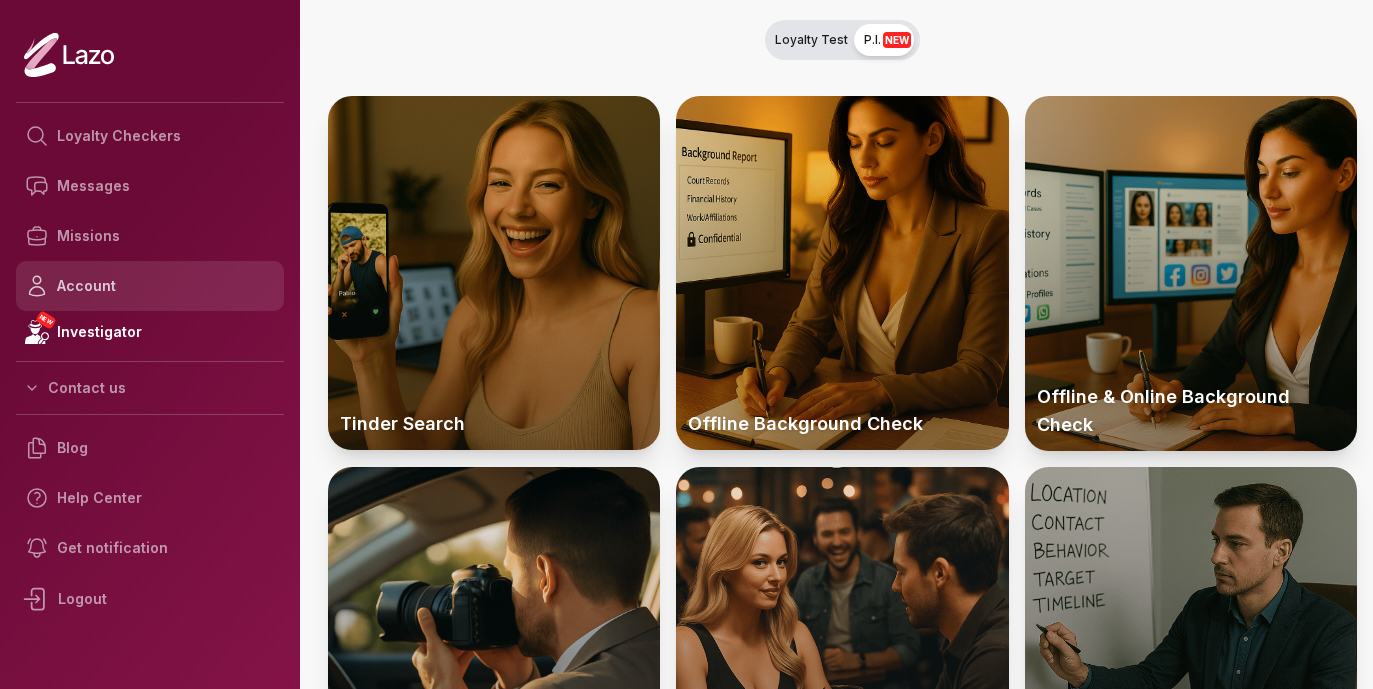 click on "Account" at bounding box center (150, 286) 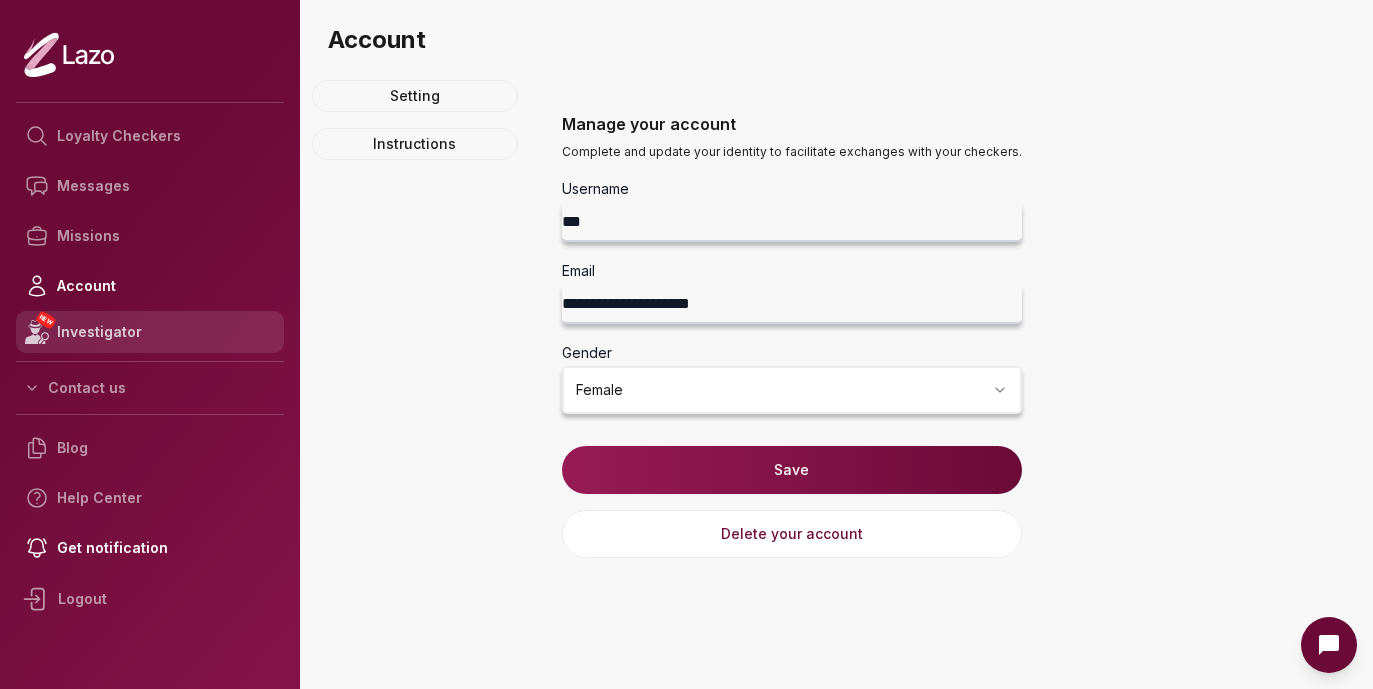 click on "NEW Investigator" at bounding box center (150, 332) 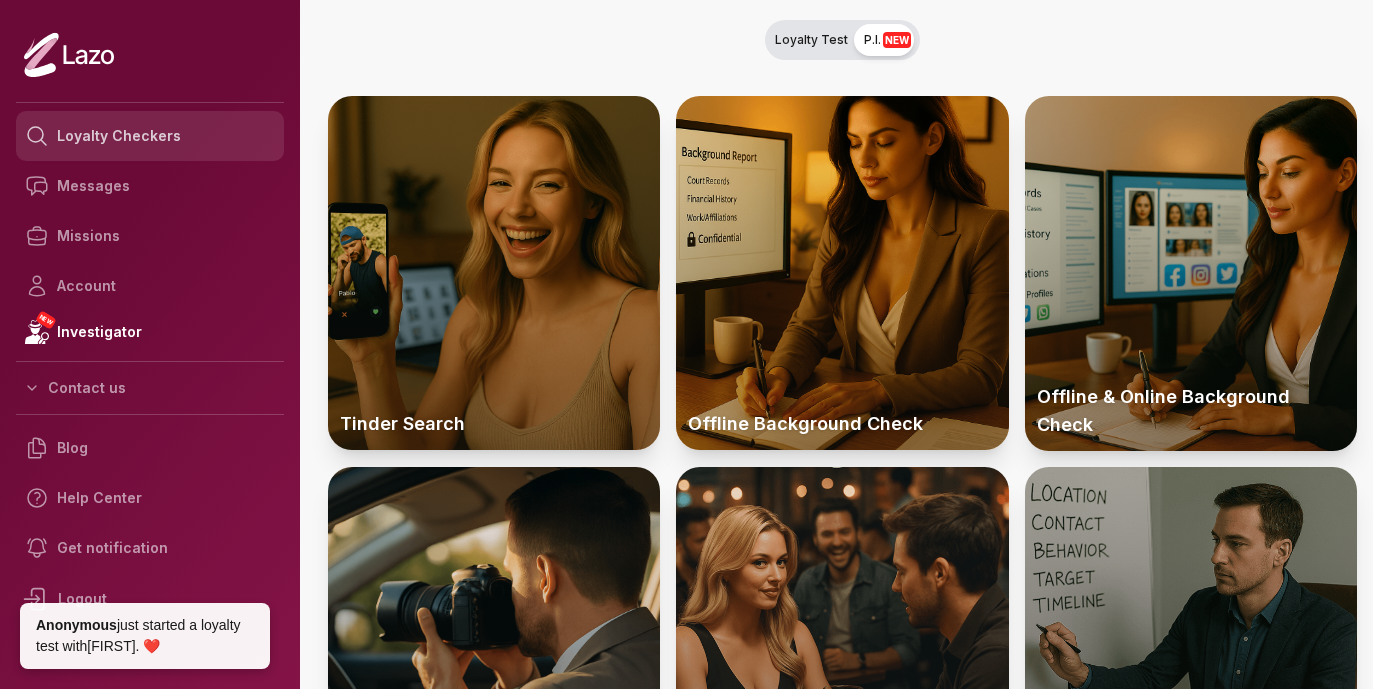 click on "Loyalty Checkers" at bounding box center (150, 136) 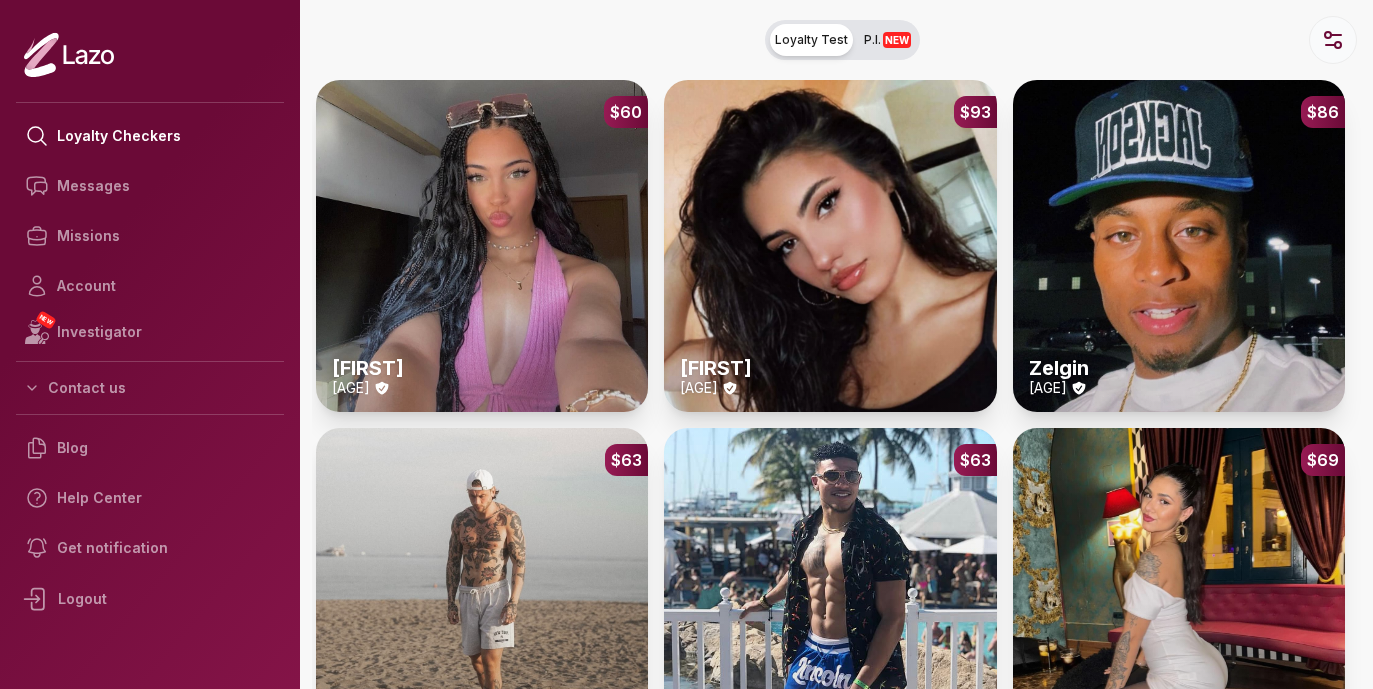 click 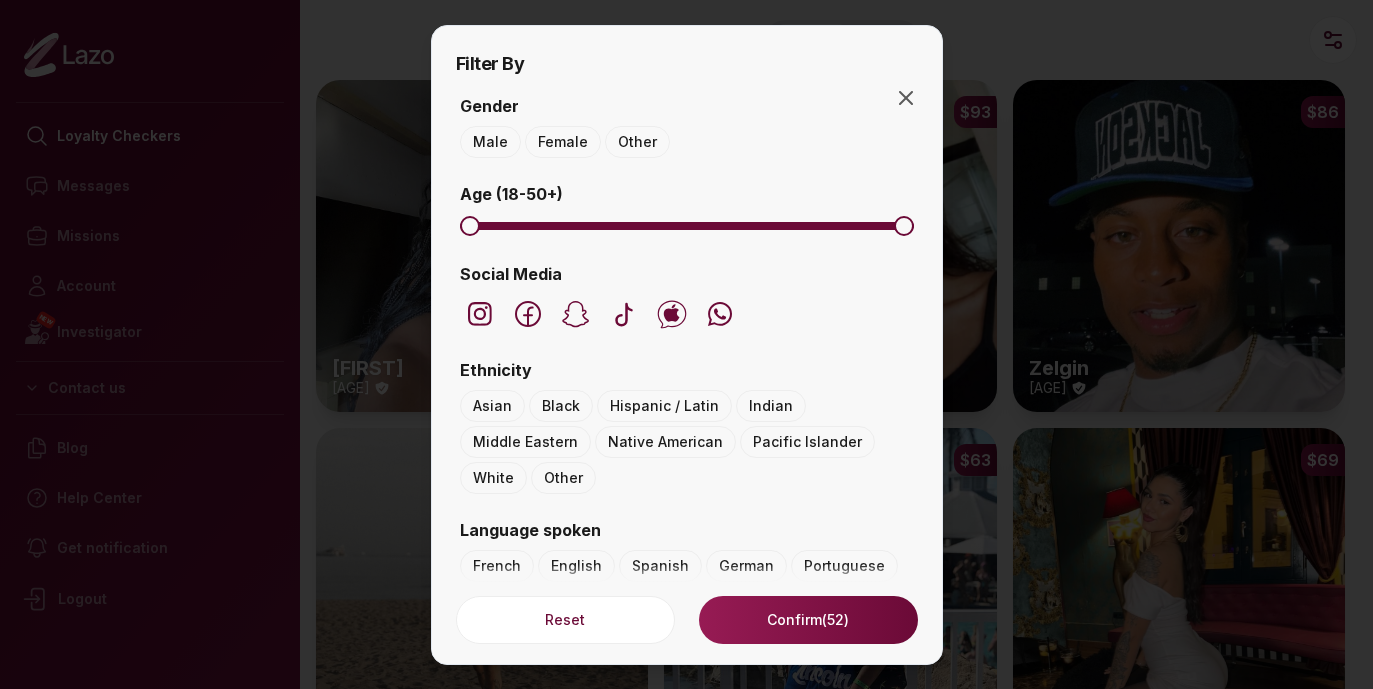 click on "Filter By Gender Male Female Other Age   ( 18 - 50 +) Social Media Ethnicity Asian Black Hispanic / Latin Indian Middle Eastern Native American Pacific Islander White Other Language spoken French English Spanish German Portuguese Italian Arabic Mandarin Hair color Black Brown Blonde Red Bald other Location Asia Australia & New Zealand Canada Europe Middle East UK & Ireland USA Other Reset Confirm  (52) Close" at bounding box center (687, 345) 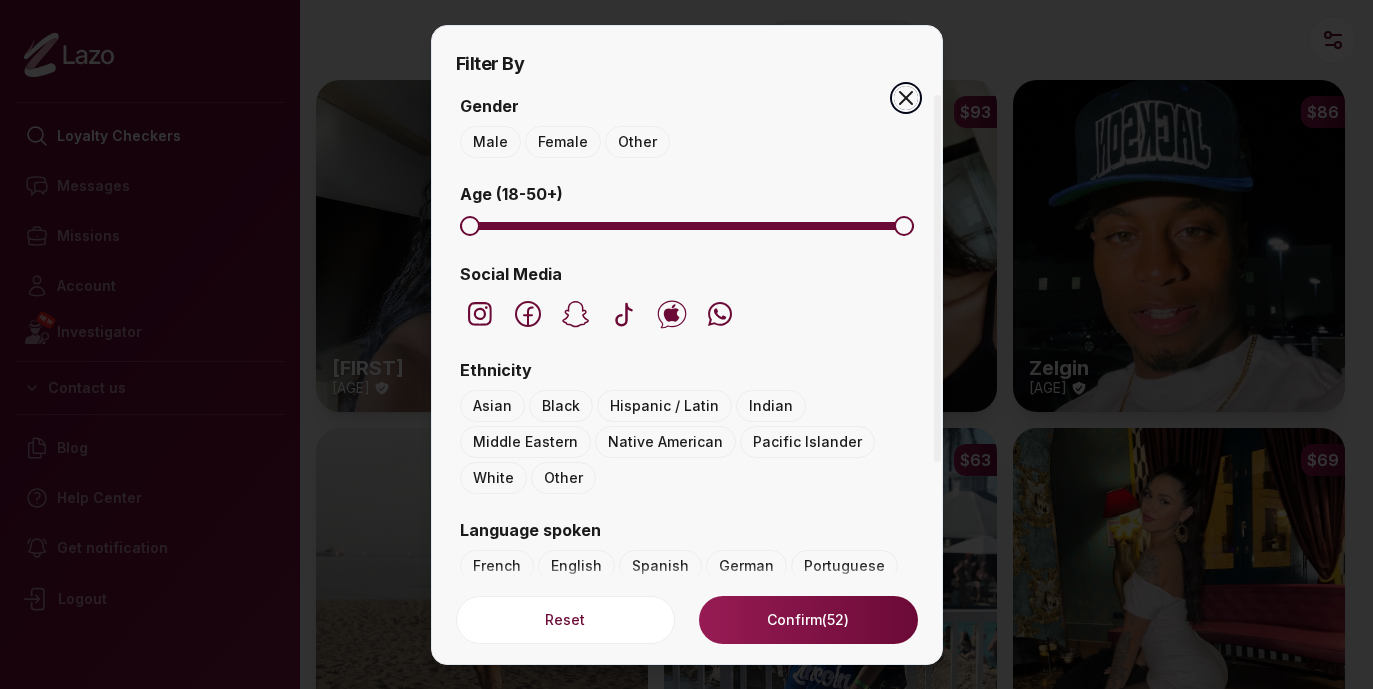 click 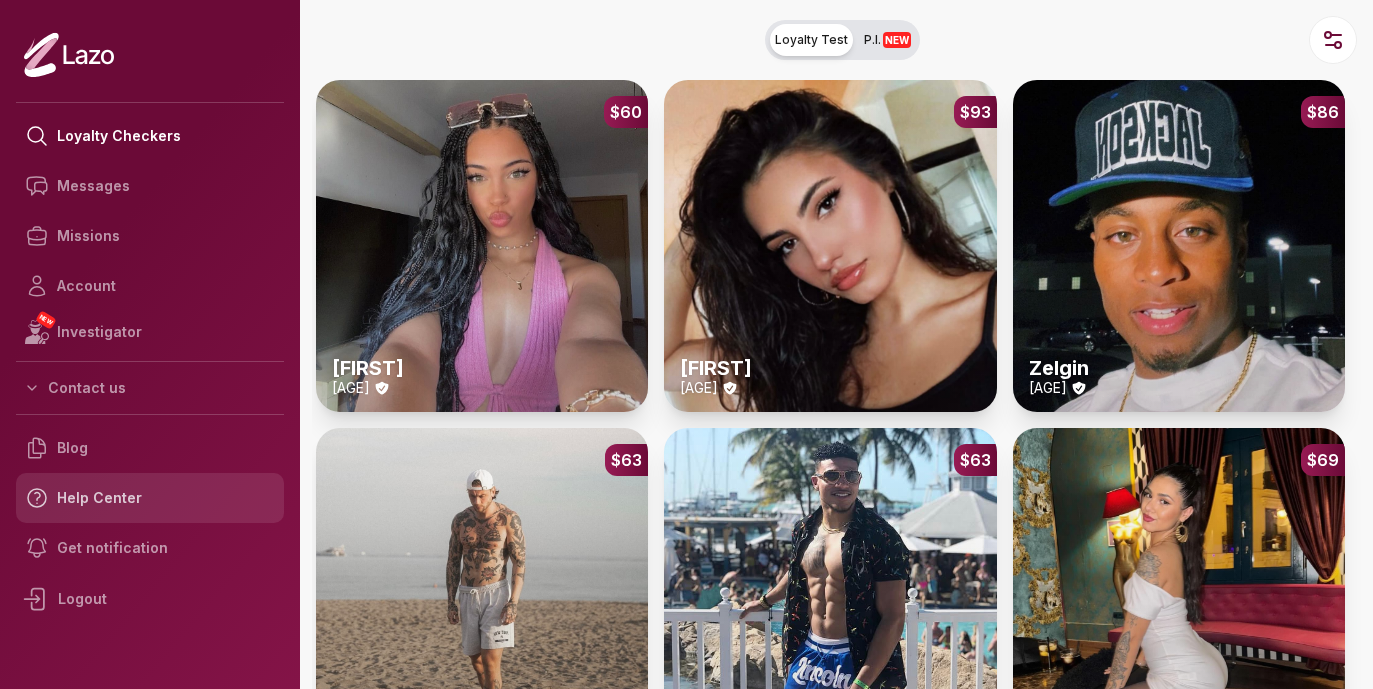 click on "Help Center" at bounding box center [150, 498] 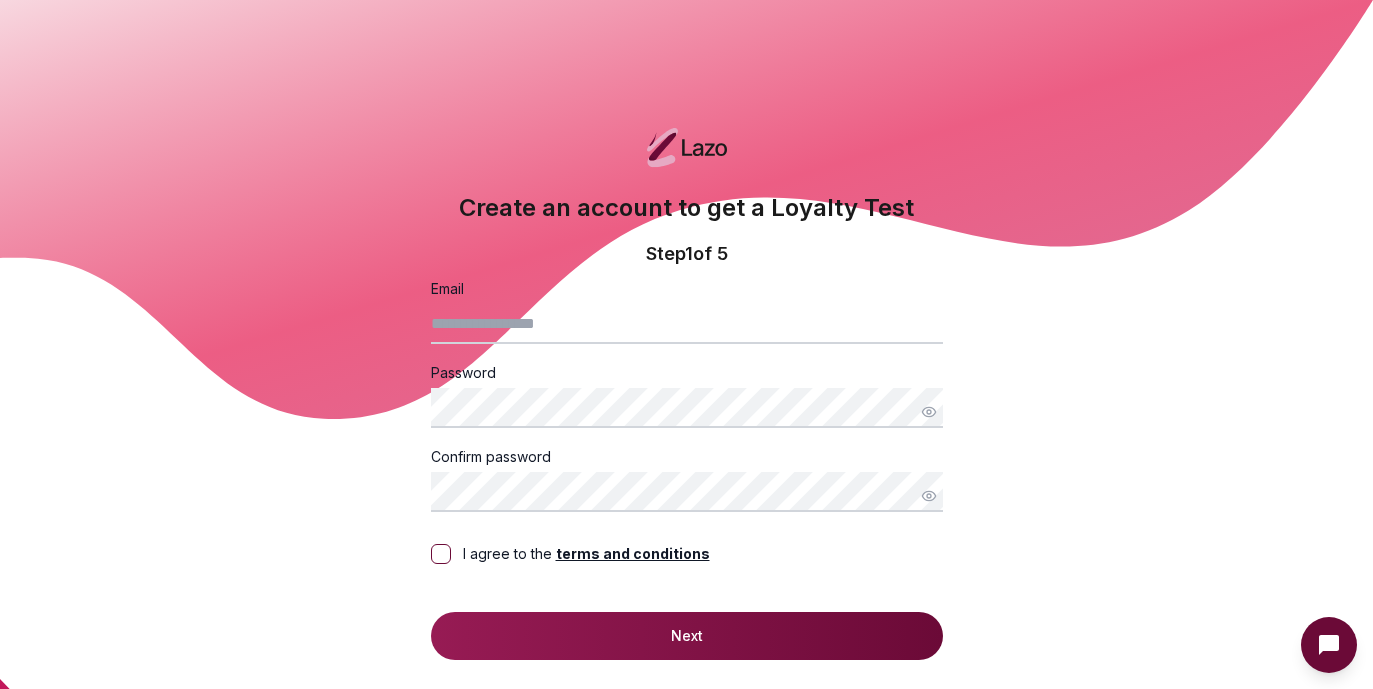 scroll, scrollTop: 0, scrollLeft: 0, axis: both 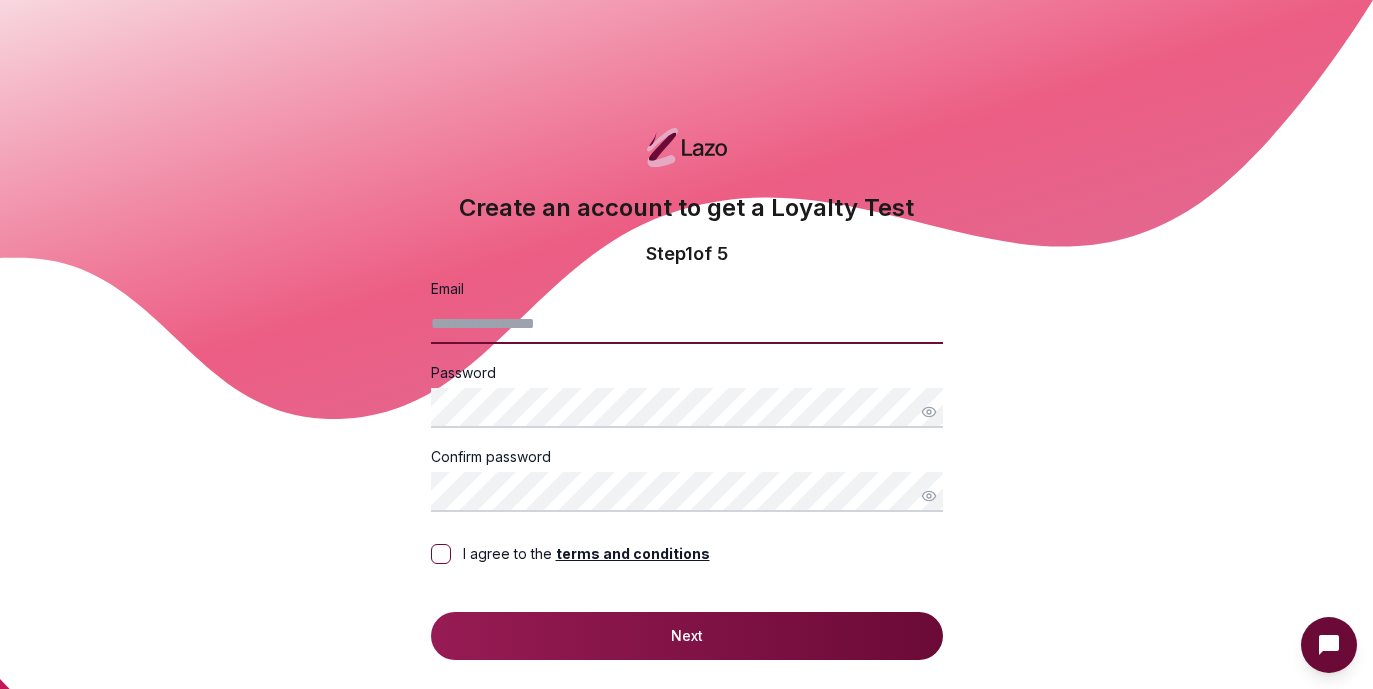 click on "Email" at bounding box center [687, 324] 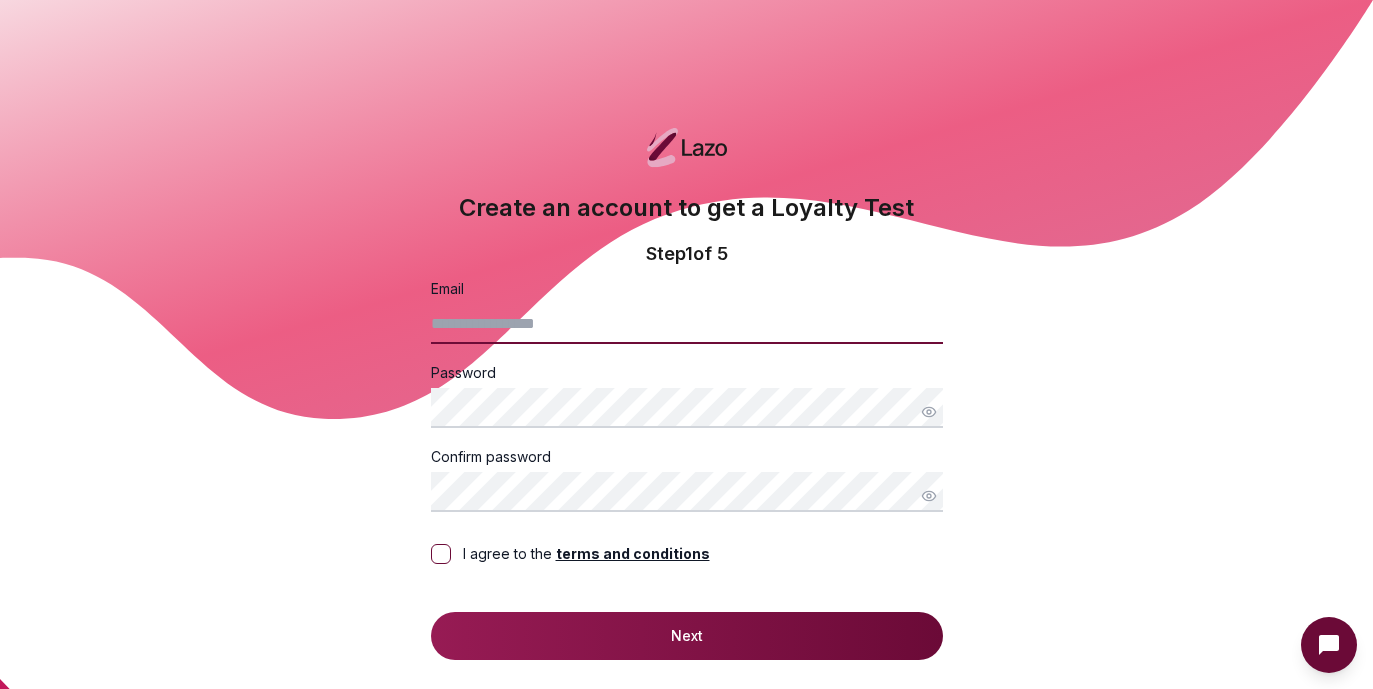 type on "**********" 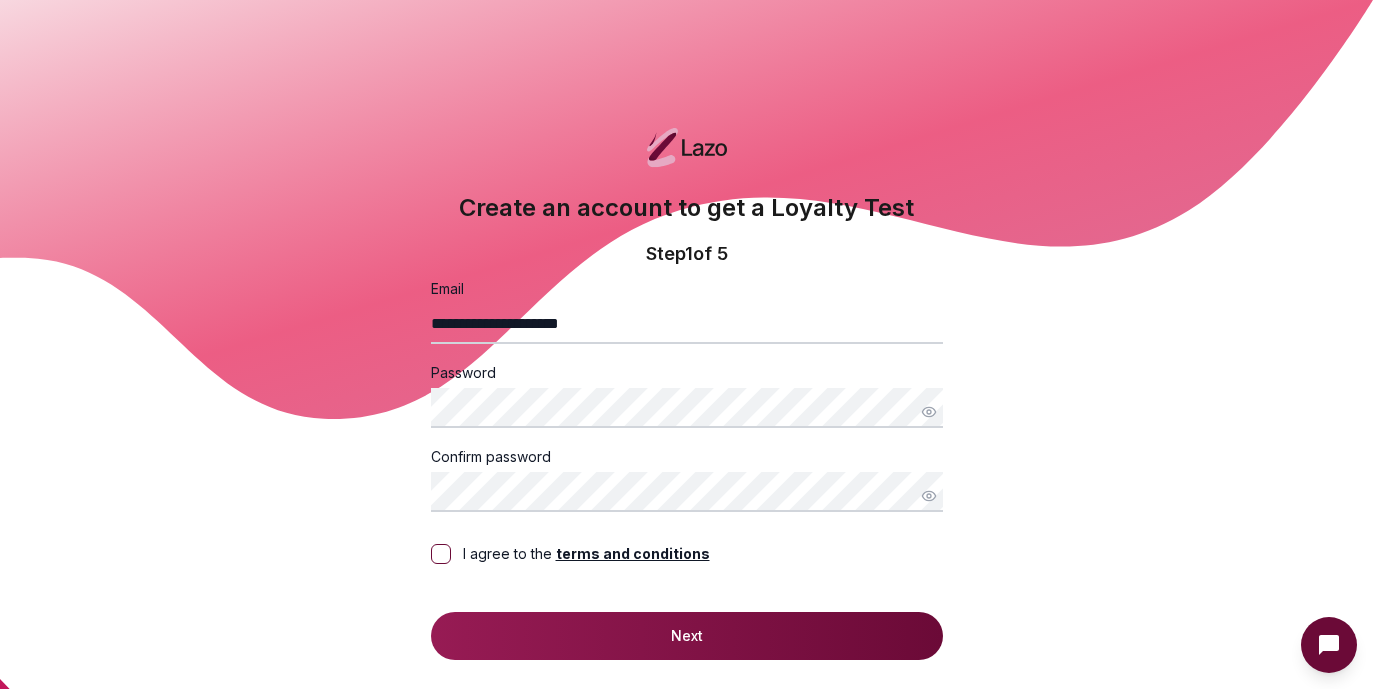 click on "I agree to the  terms and conditions" at bounding box center [441, 554] 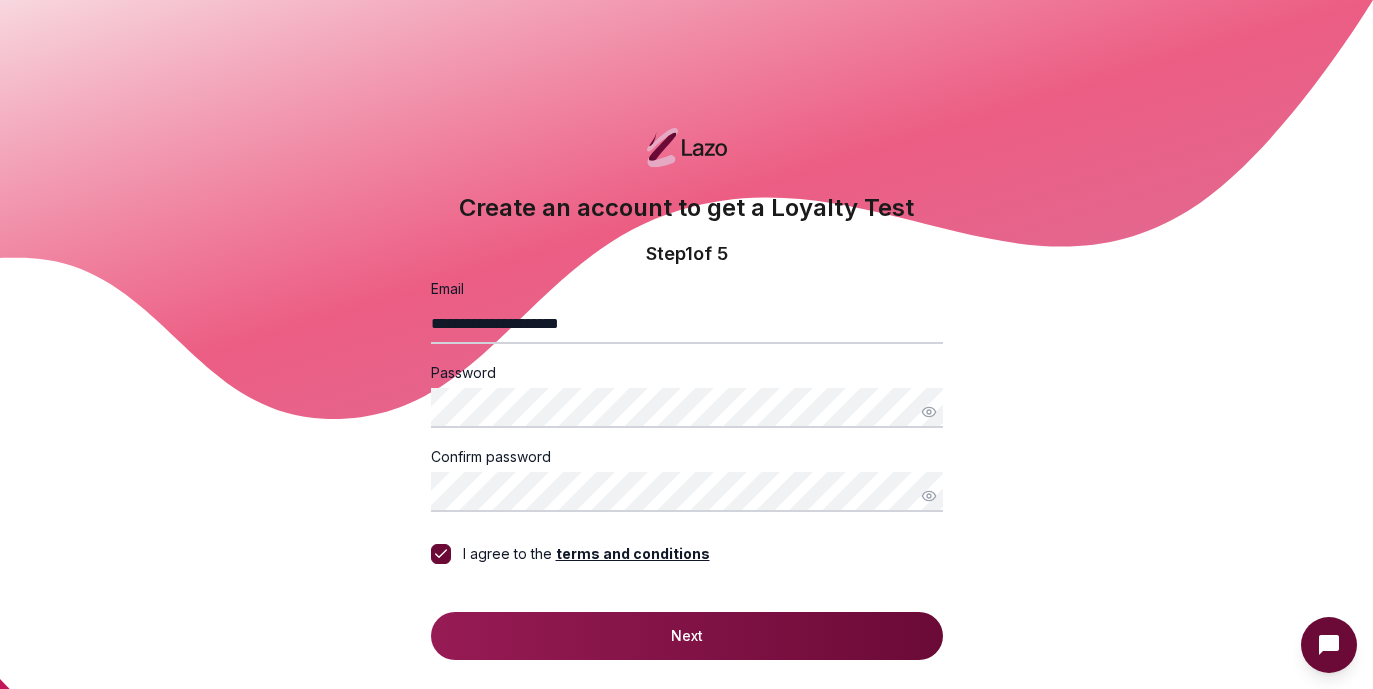 click on "Next" at bounding box center (687, 636) 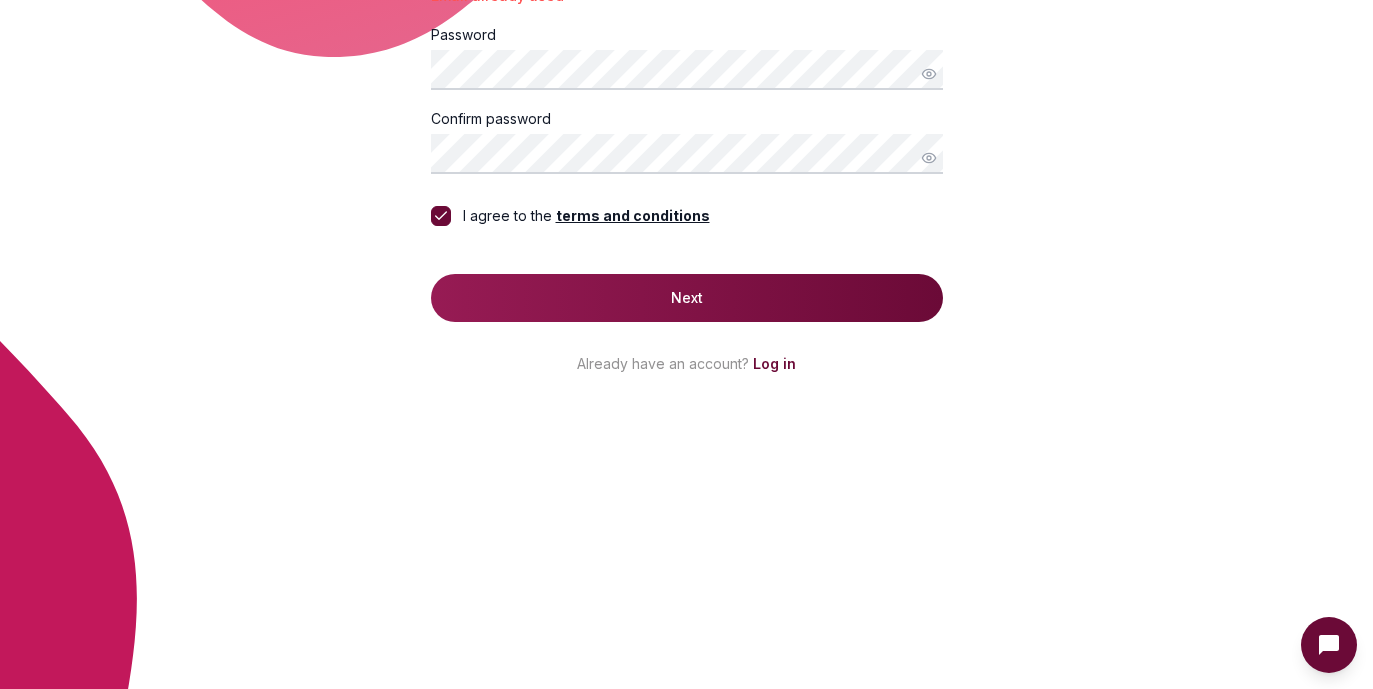 scroll, scrollTop: 325, scrollLeft: 0, axis: vertical 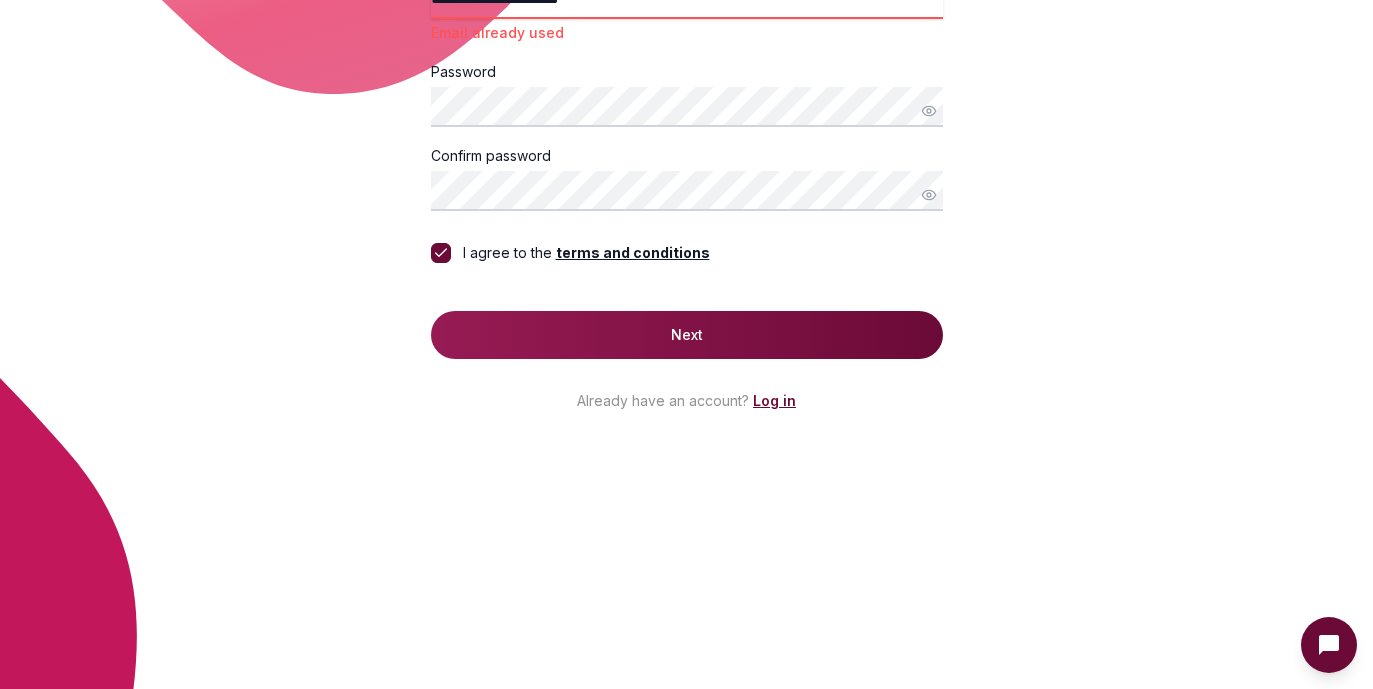 click on "Log in" at bounding box center [774, 400] 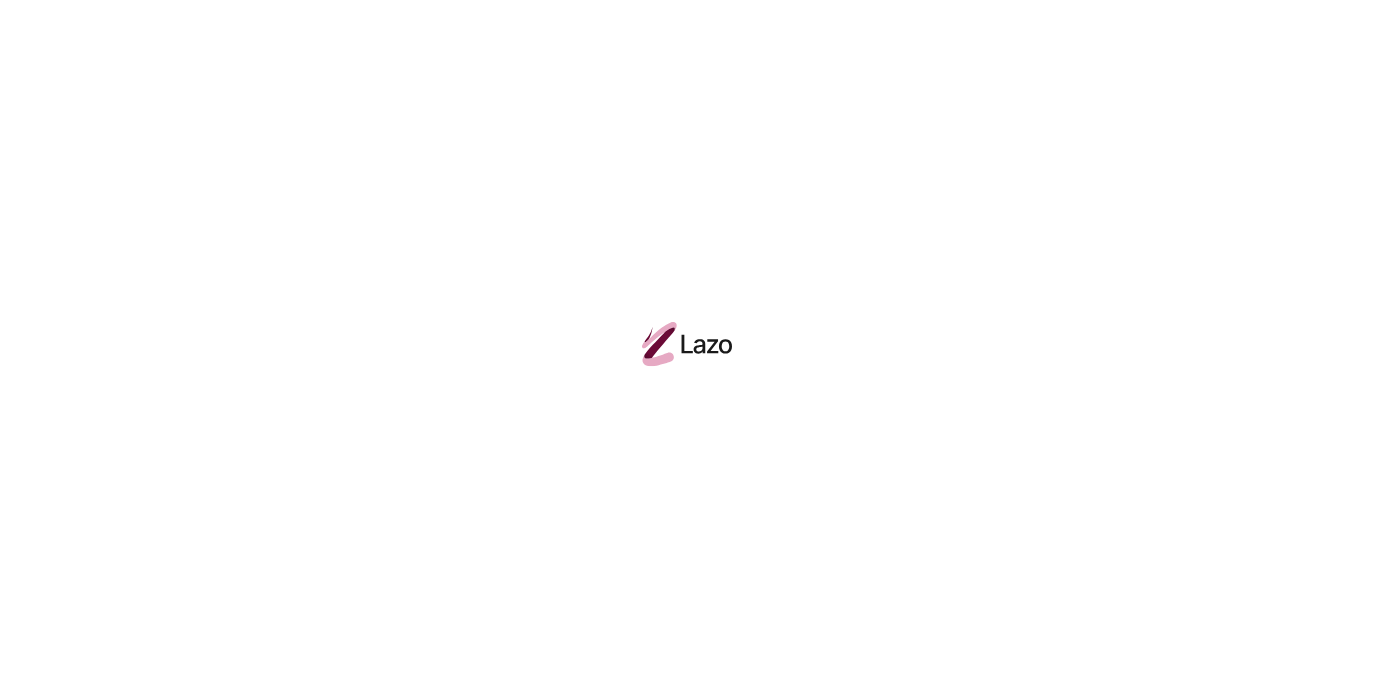 scroll, scrollTop: 0, scrollLeft: 0, axis: both 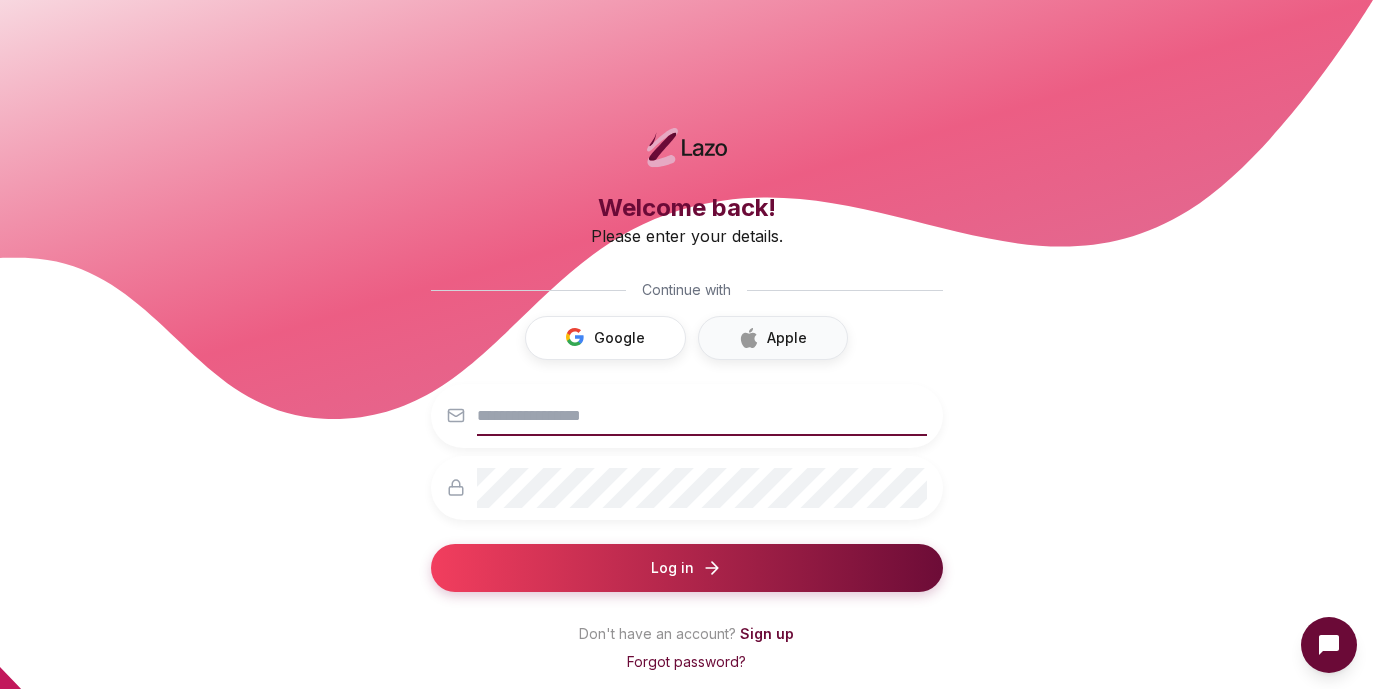 type on "**********" 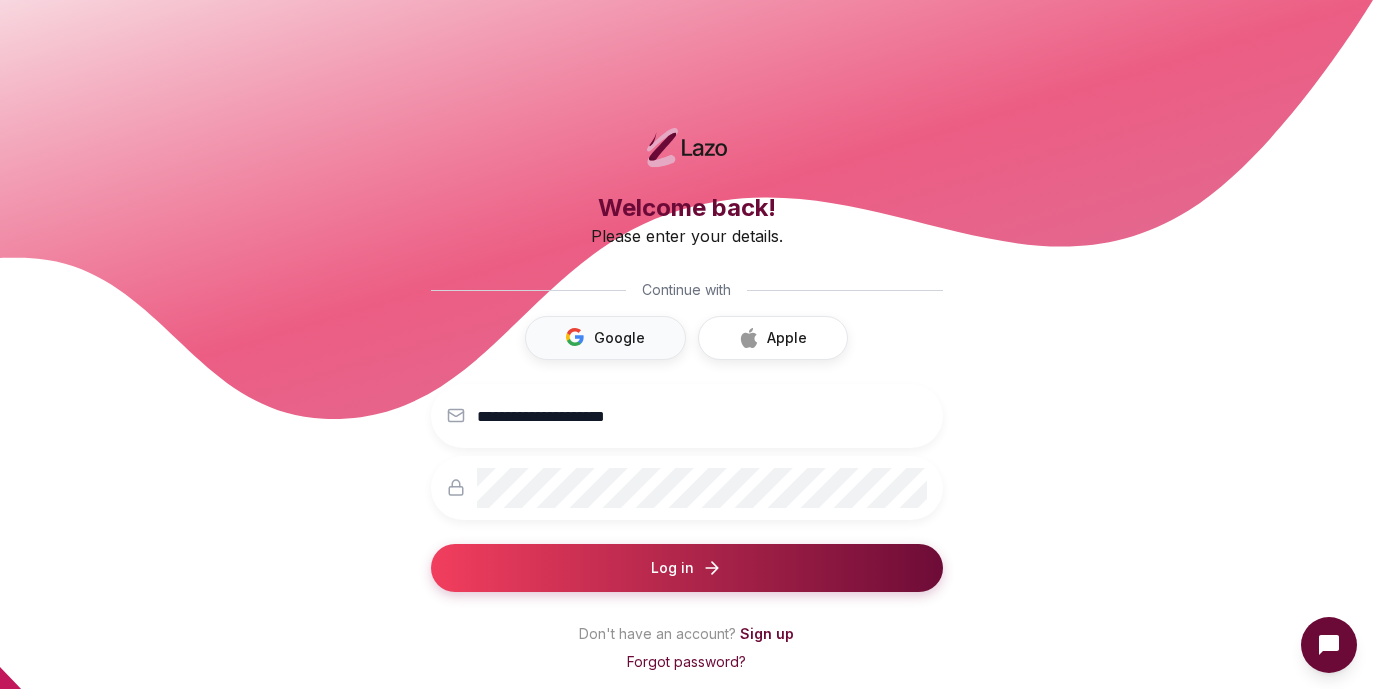 click on "Google" at bounding box center [605, 338] 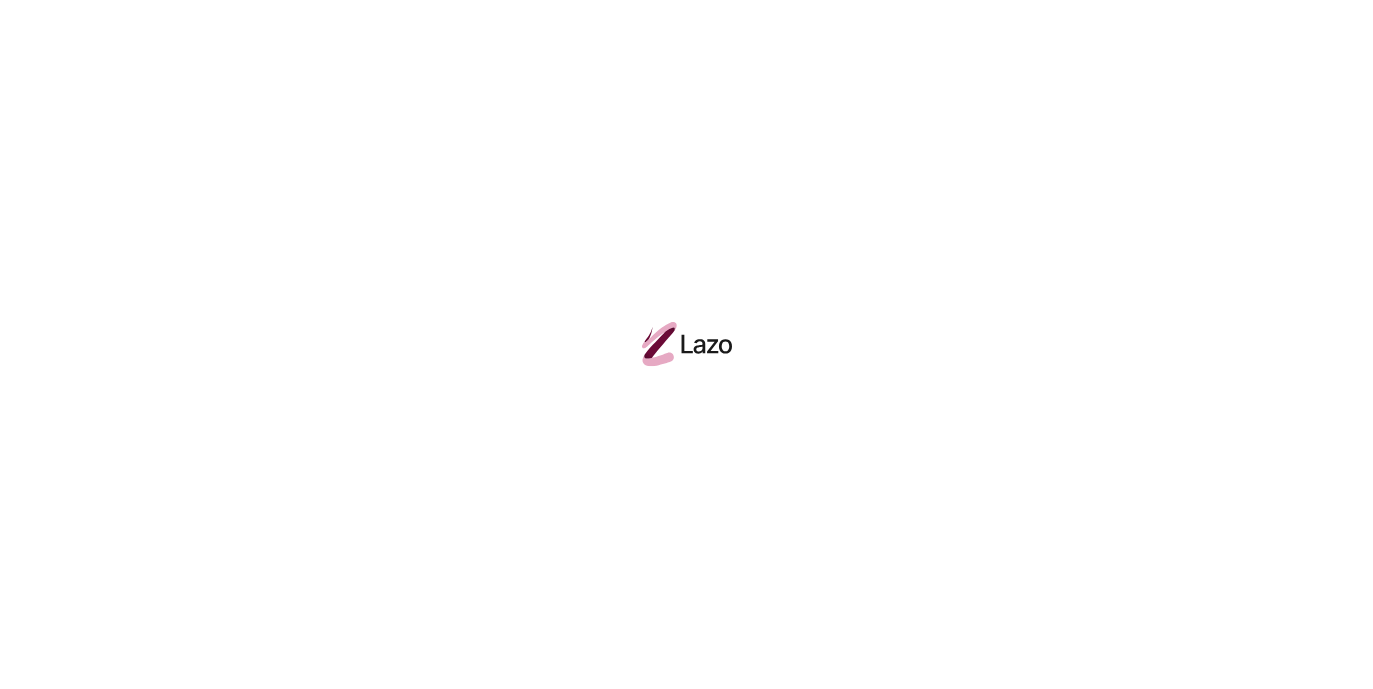 scroll, scrollTop: 0, scrollLeft: 0, axis: both 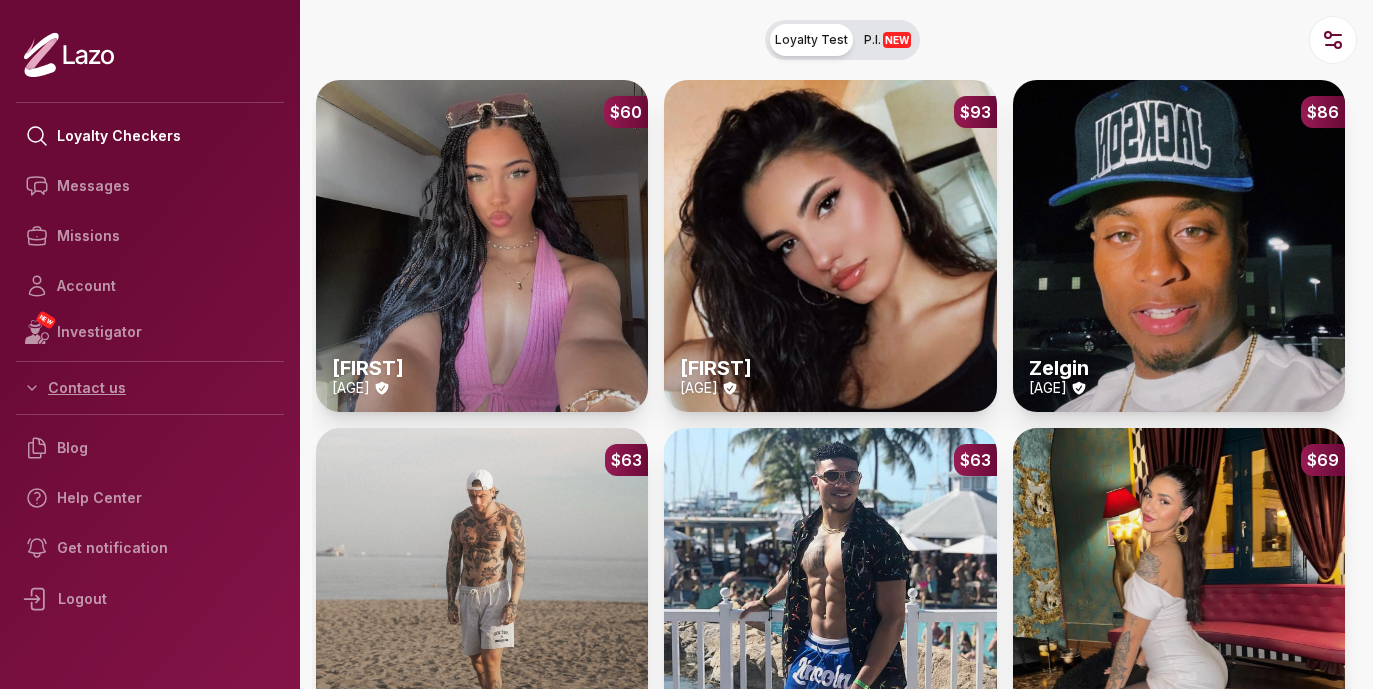 click on "Contact us" at bounding box center (150, 388) 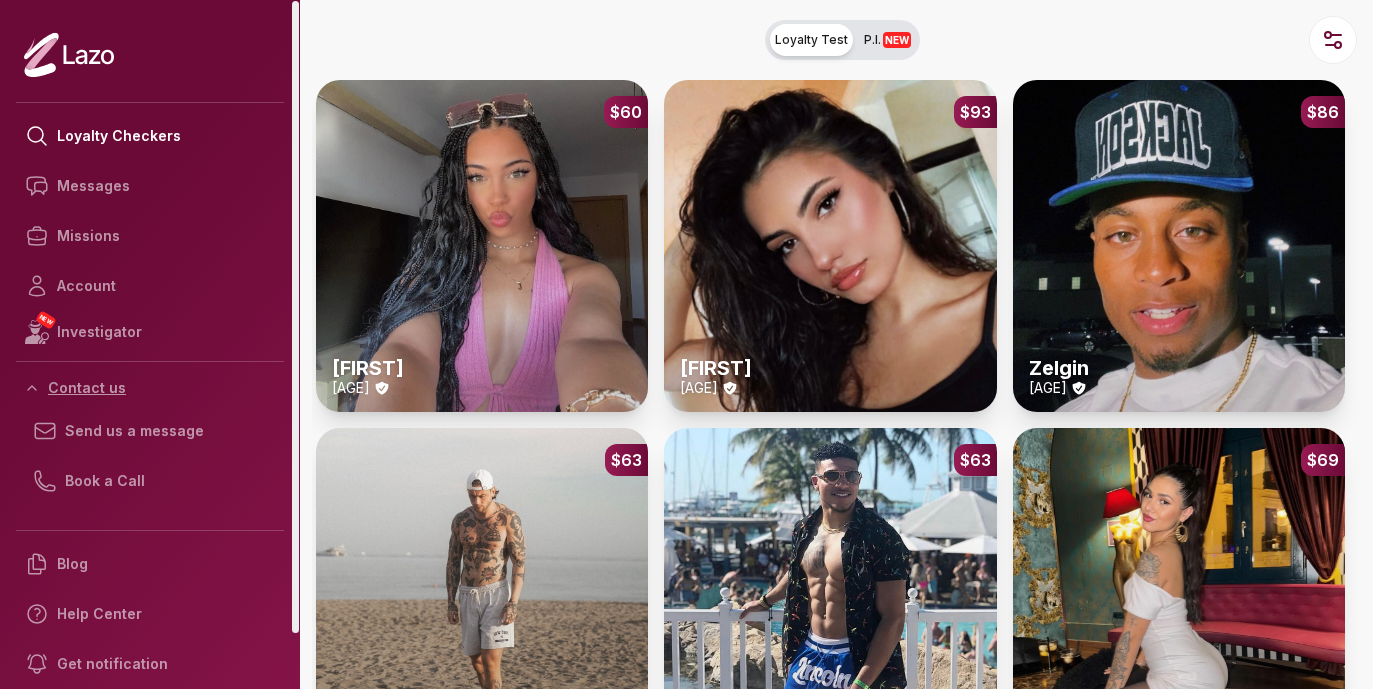 click on "Contact us" at bounding box center (150, 388) 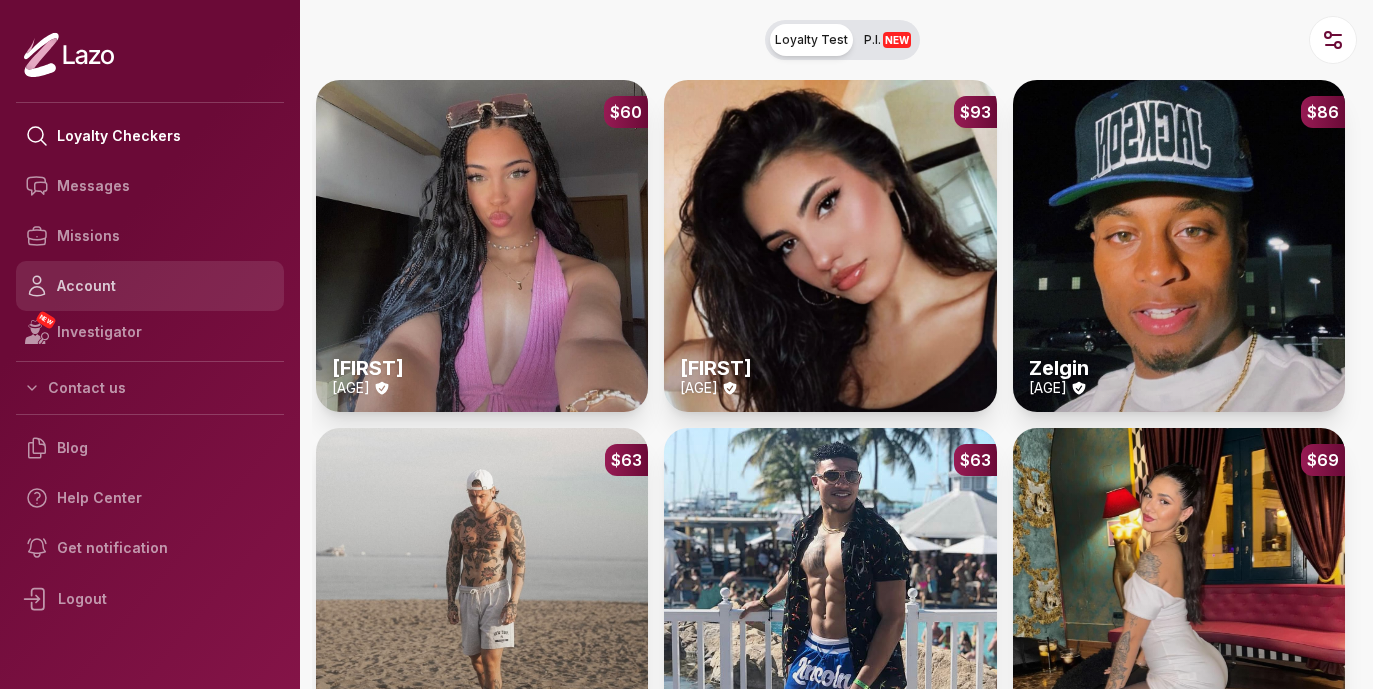 click on "Account" at bounding box center (150, 286) 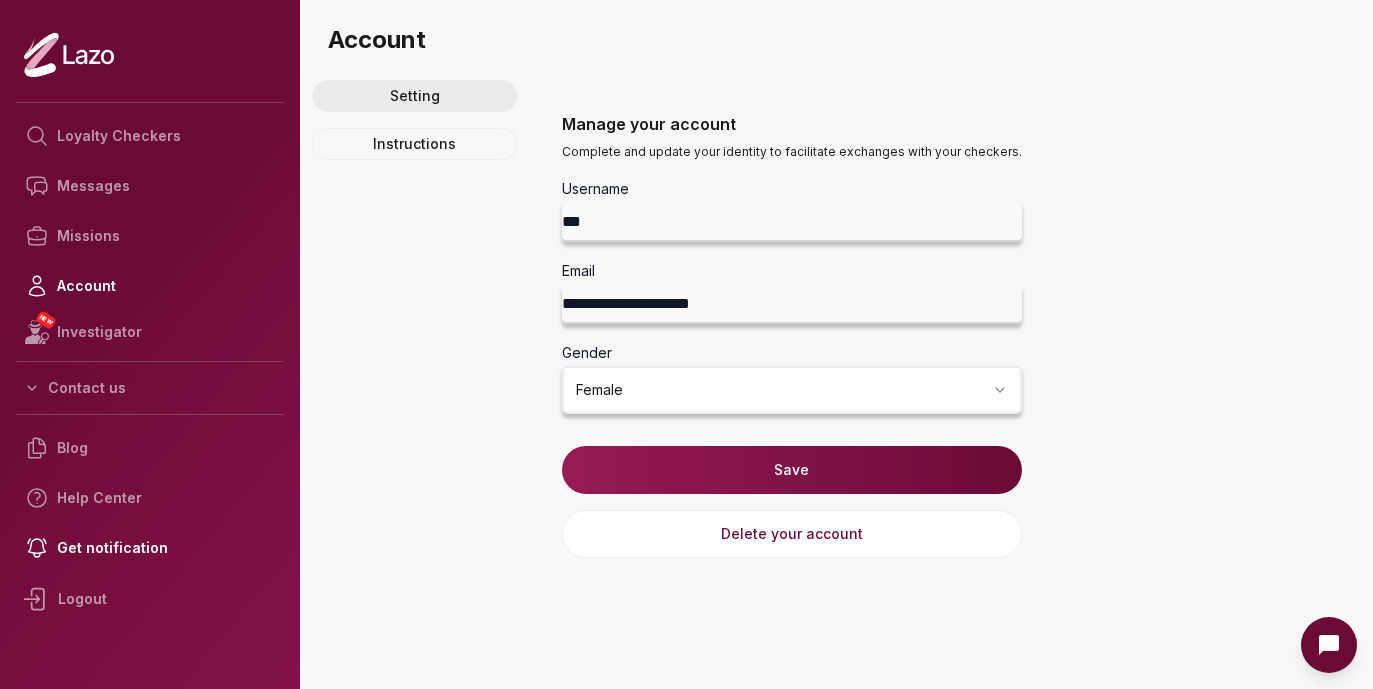 click on "Setting" at bounding box center [415, 96] 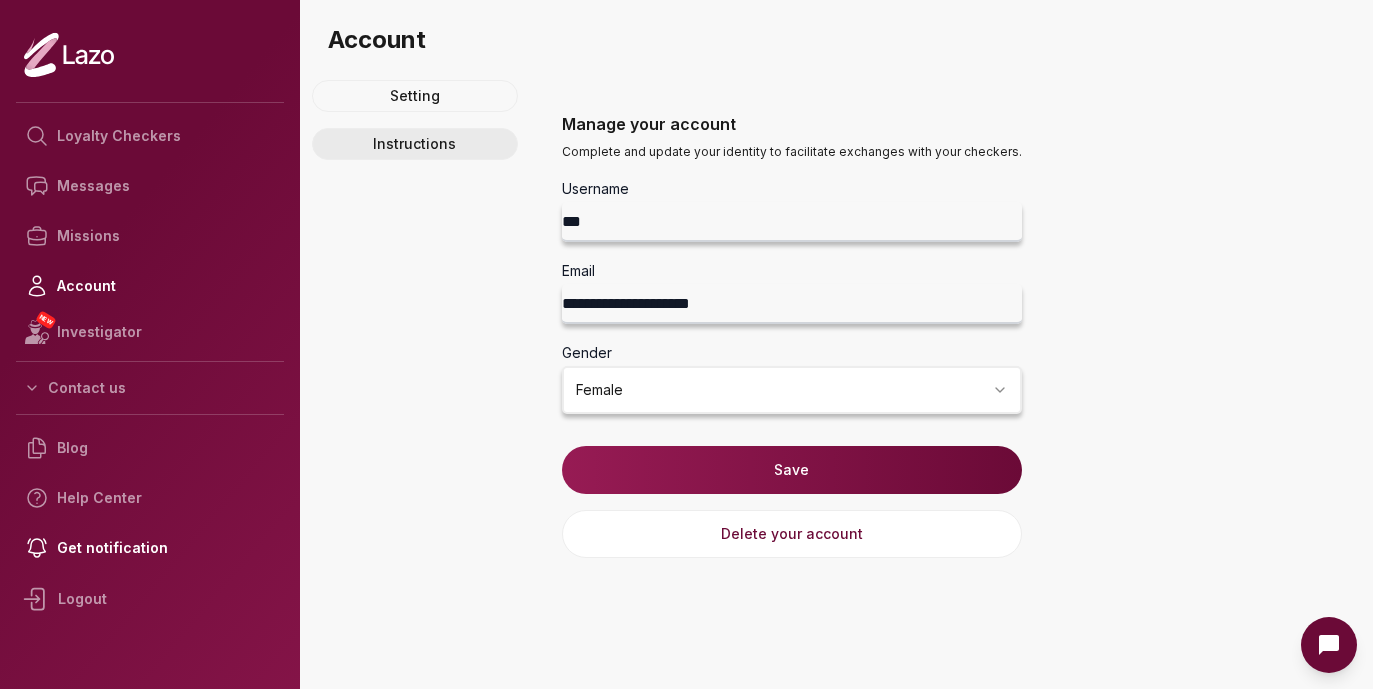 click on "Instructions" at bounding box center (415, 144) 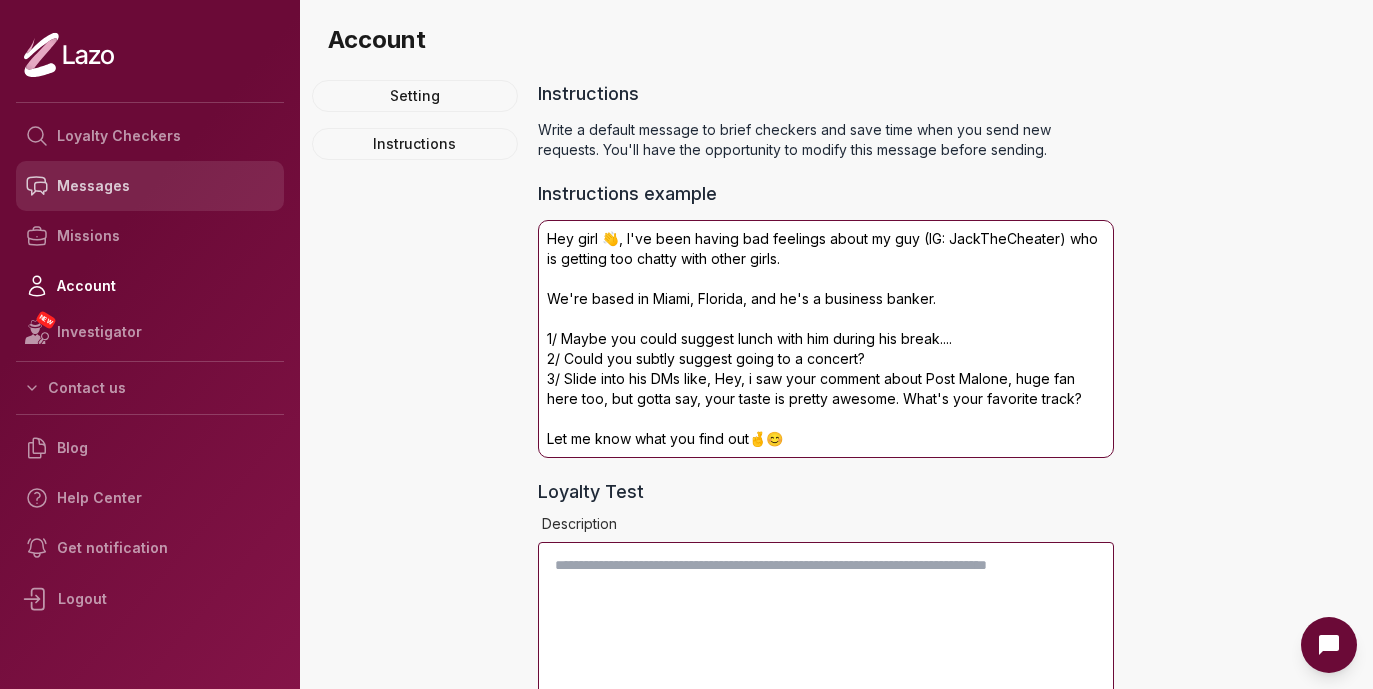 click on "Messages" at bounding box center (150, 186) 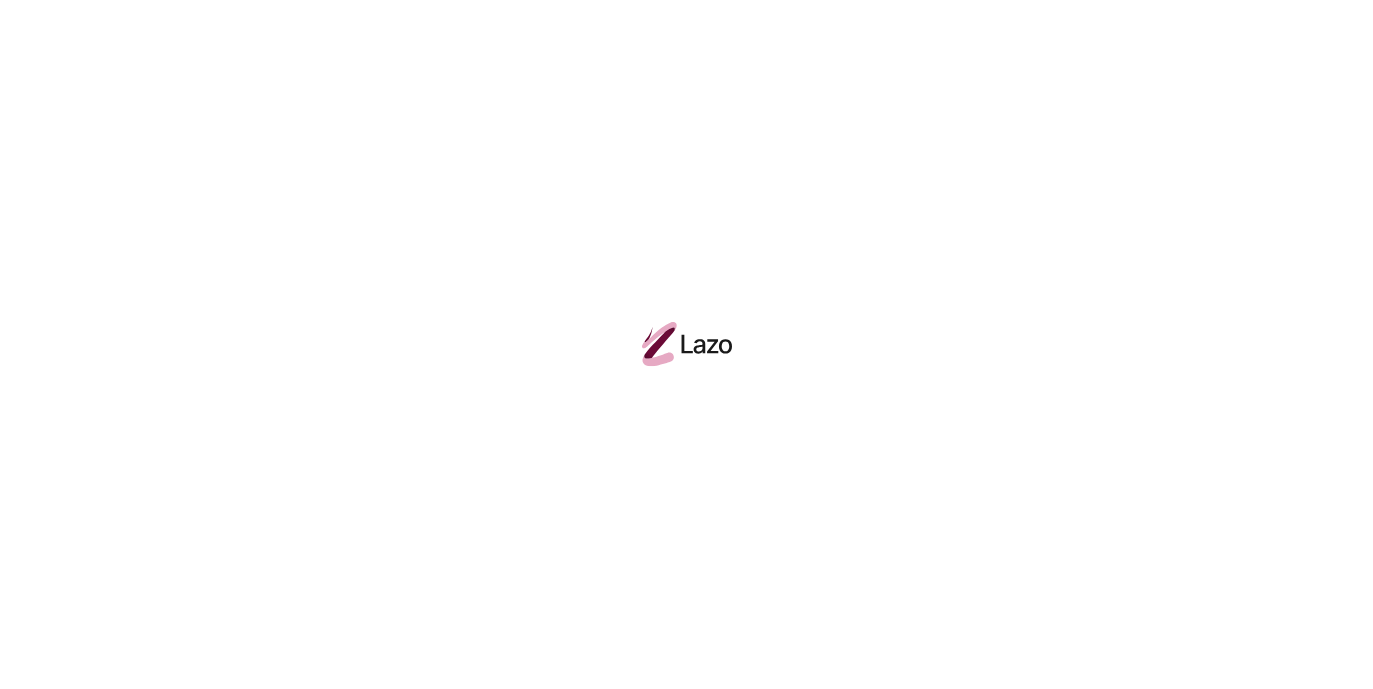 scroll, scrollTop: 0, scrollLeft: 0, axis: both 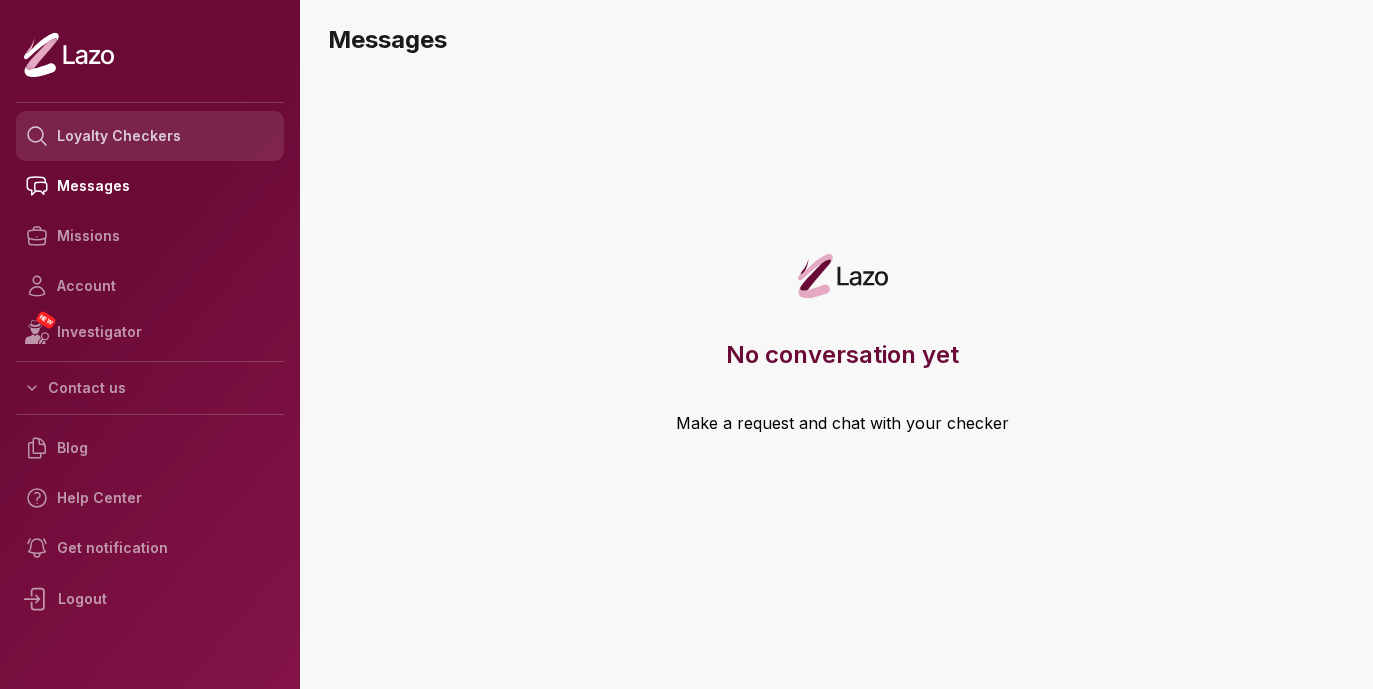 click on "Loyalty Checkers" at bounding box center (150, 136) 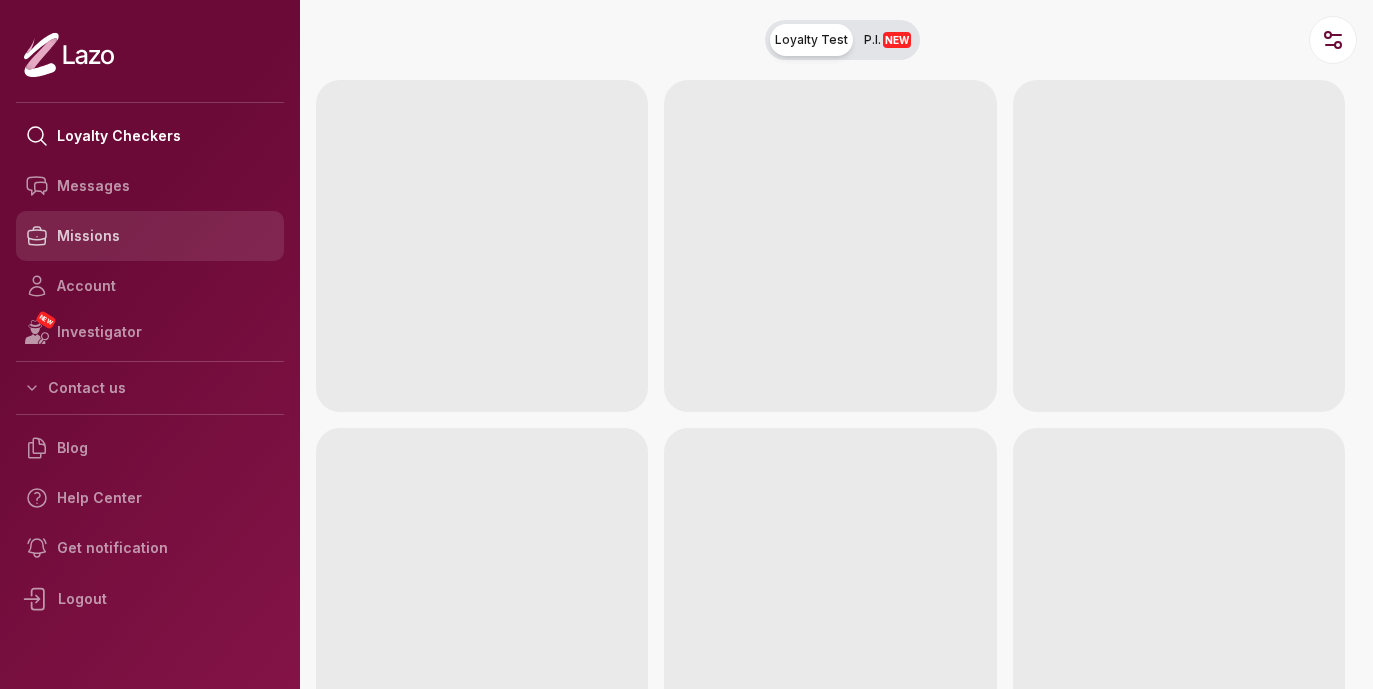 click on "Missions" at bounding box center [150, 236] 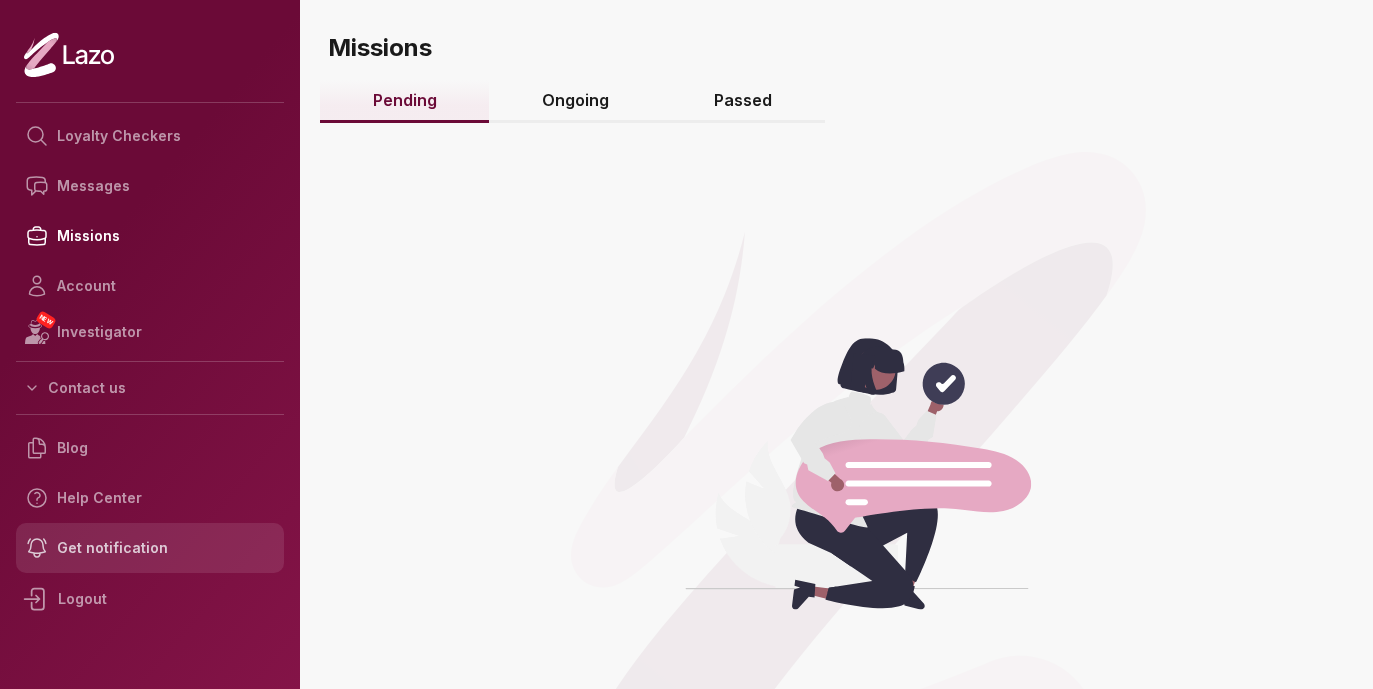 click on "Get notification" at bounding box center [150, 548] 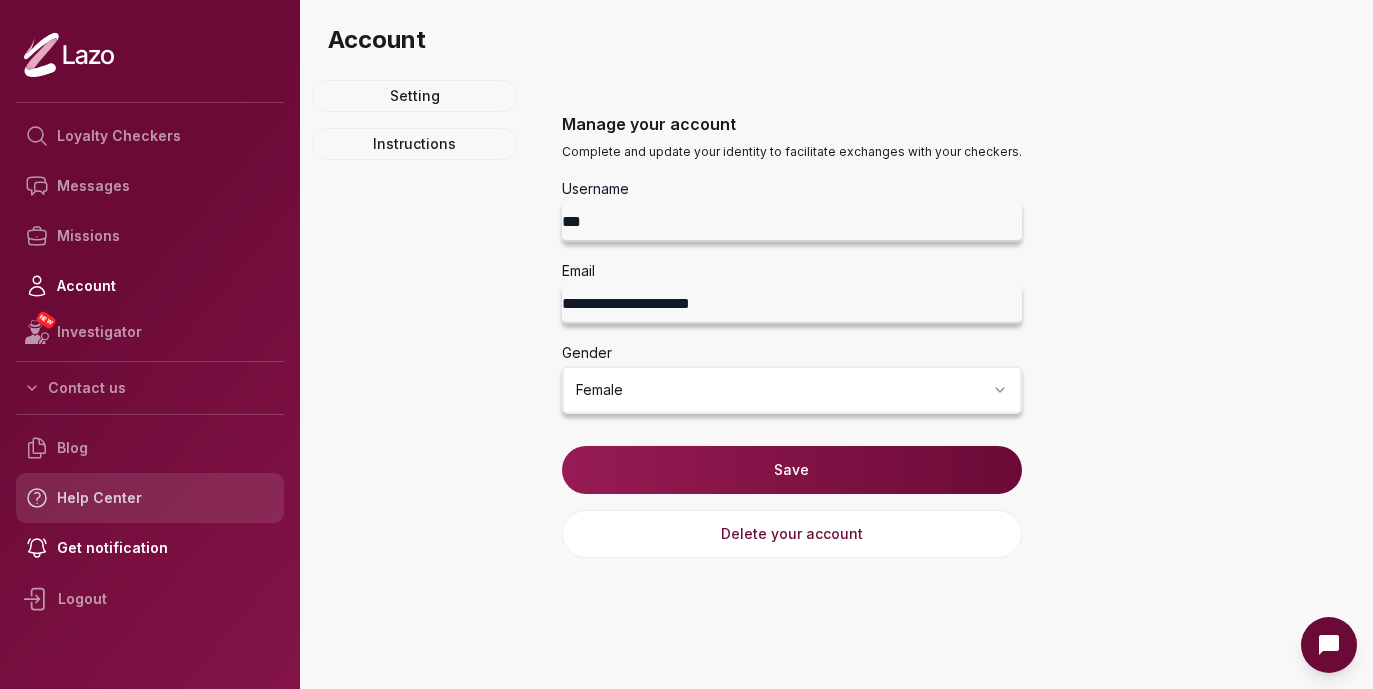 click on "Help Center" at bounding box center (150, 498) 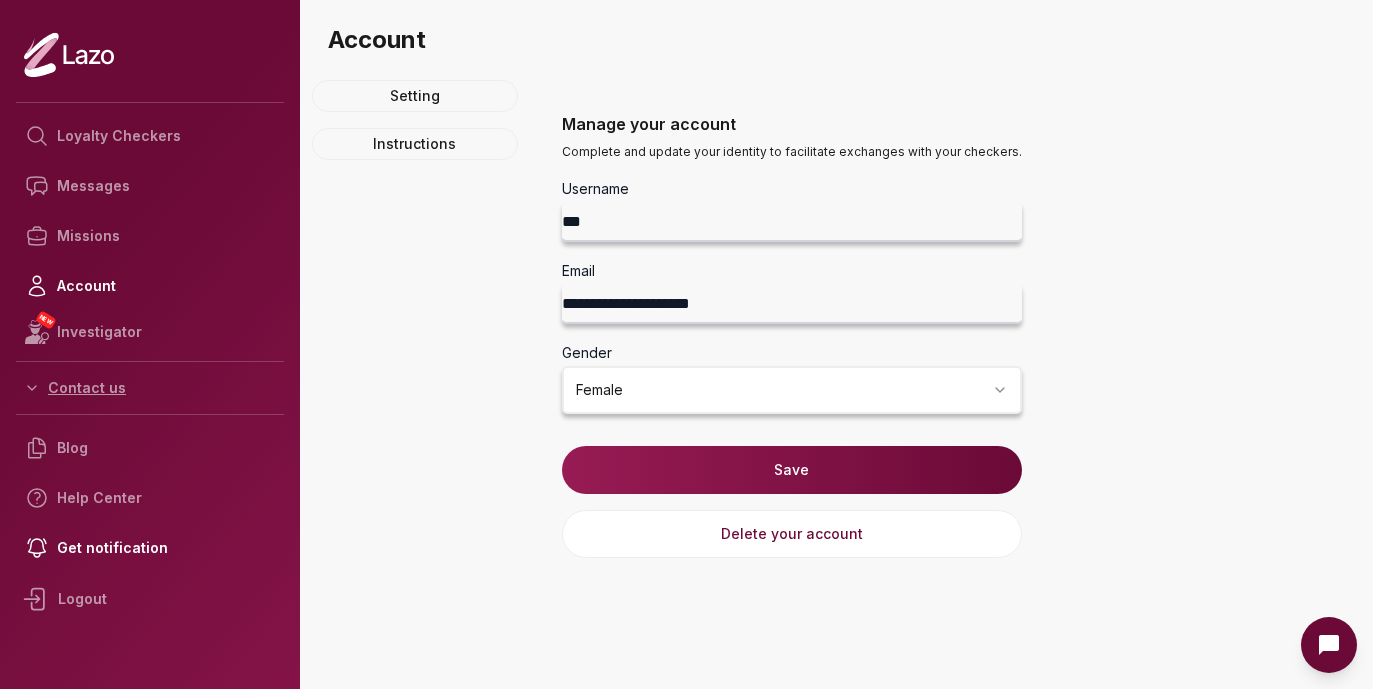 click on "Contact us" at bounding box center [150, 388] 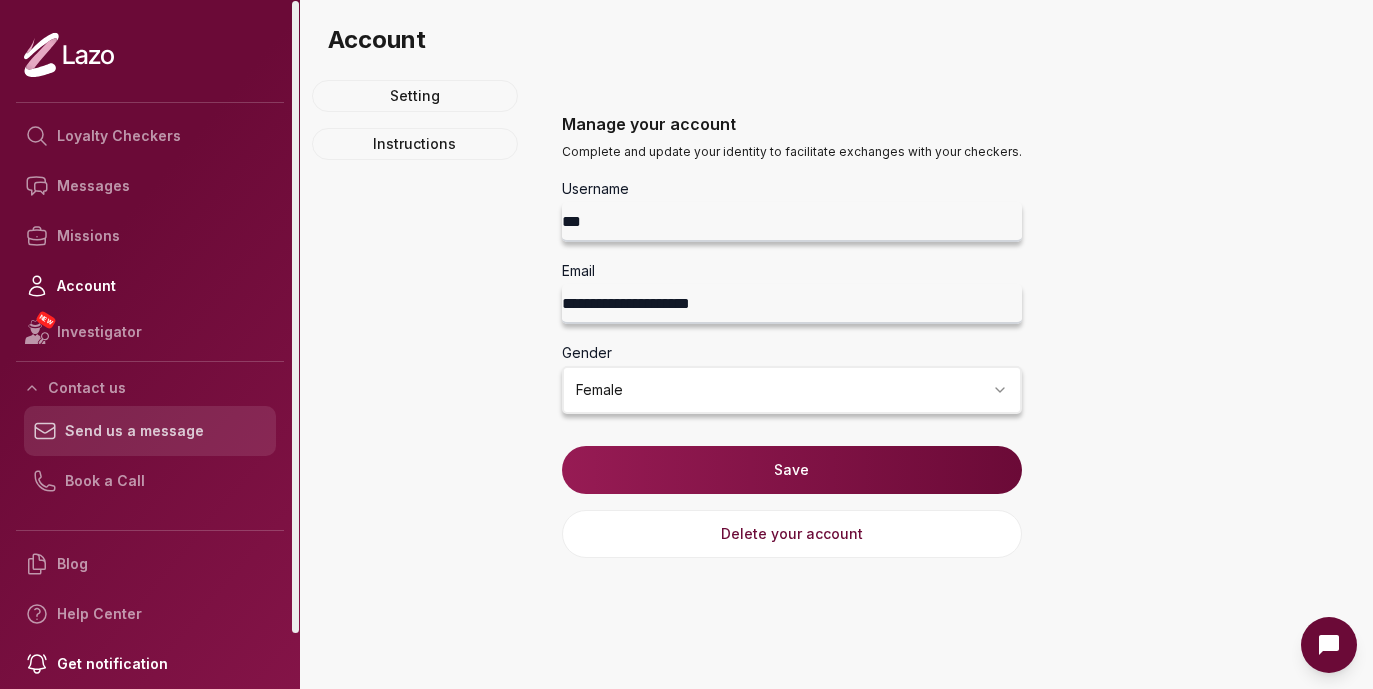 click on "Send us a message" at bounding box center (150, 431) 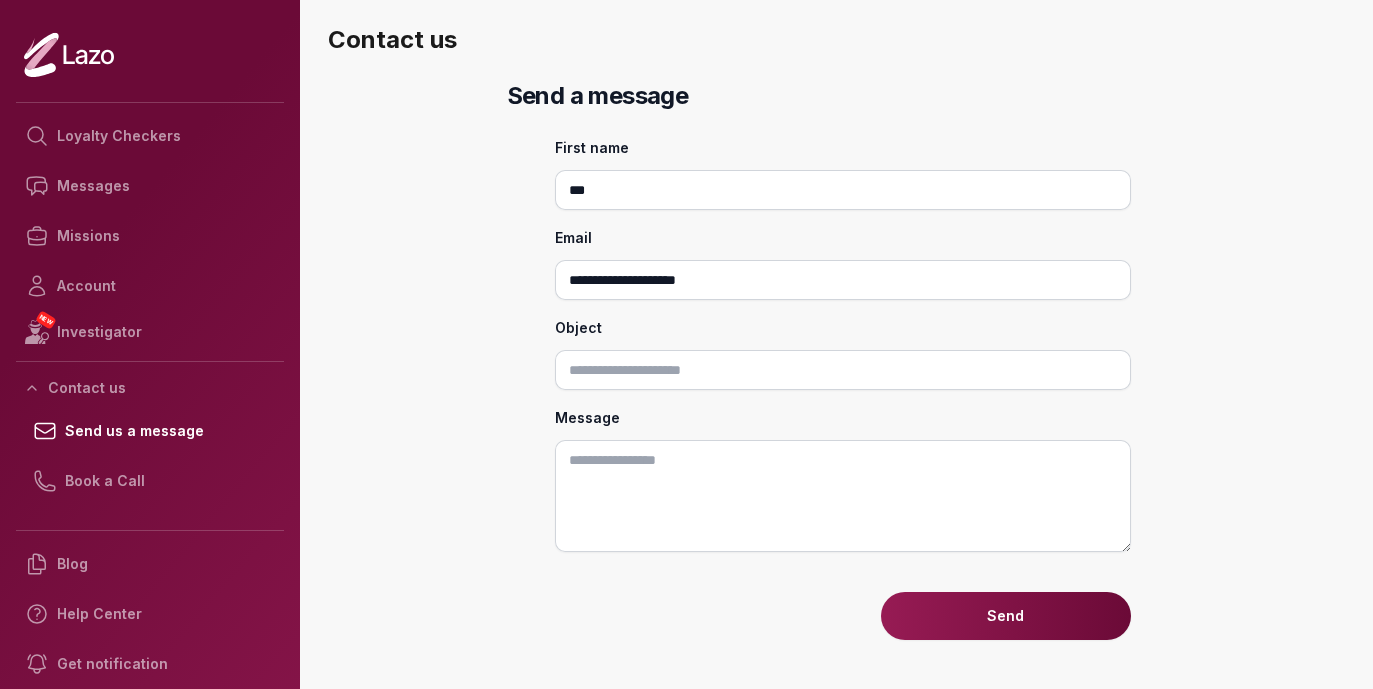 click on "Object" at bounding box center [843, 370] 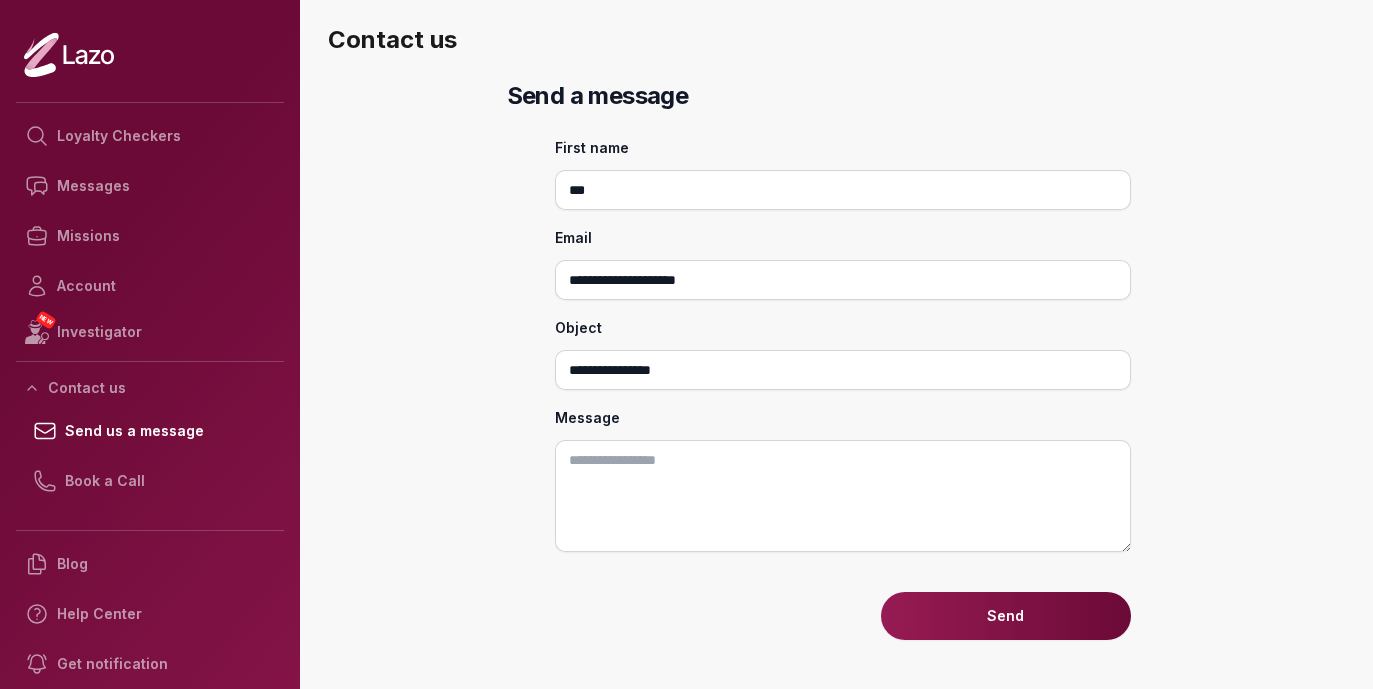 type on "**********" 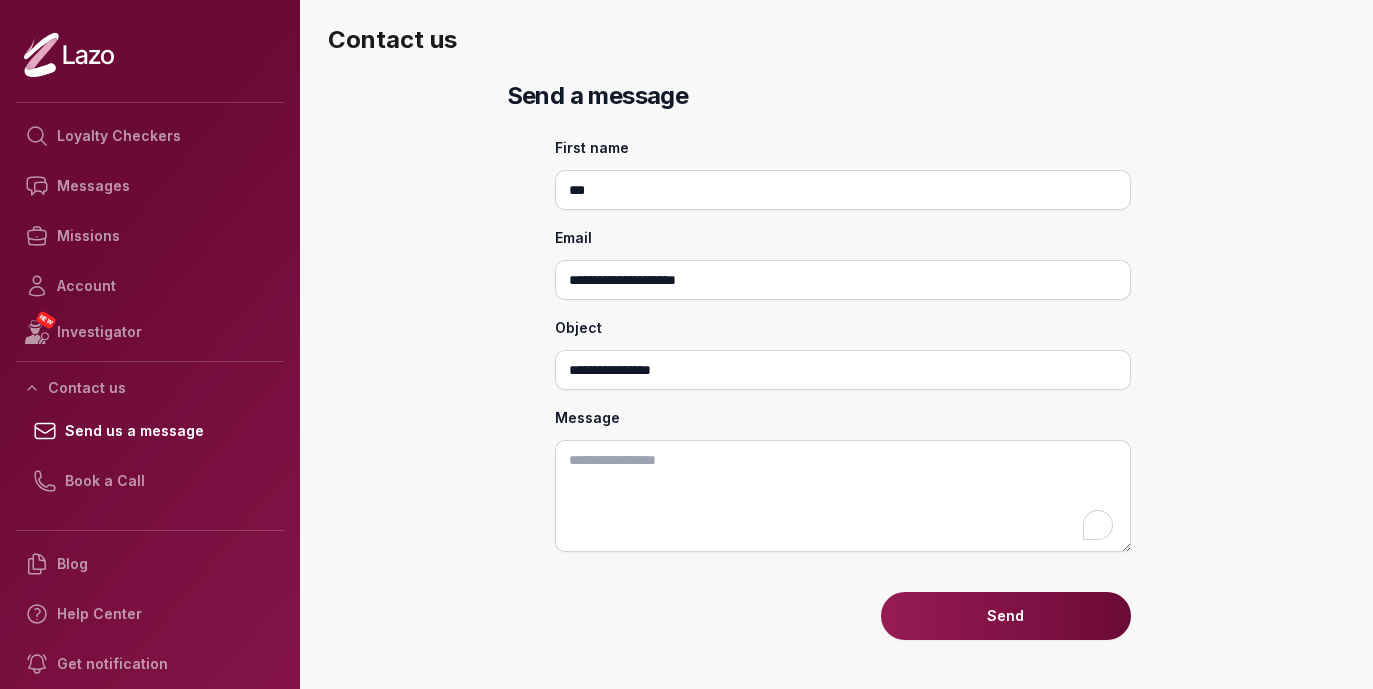 click on "Message" at bounding box center [843, 496] 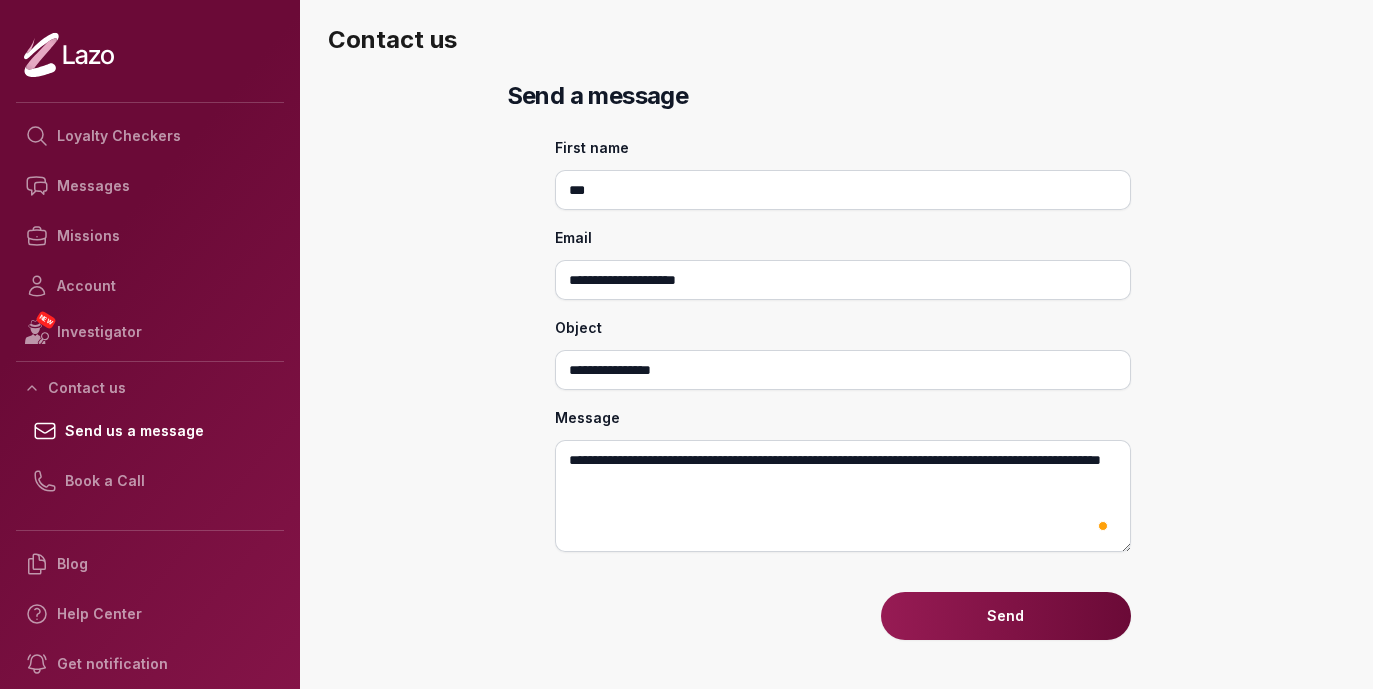 type on "**********" 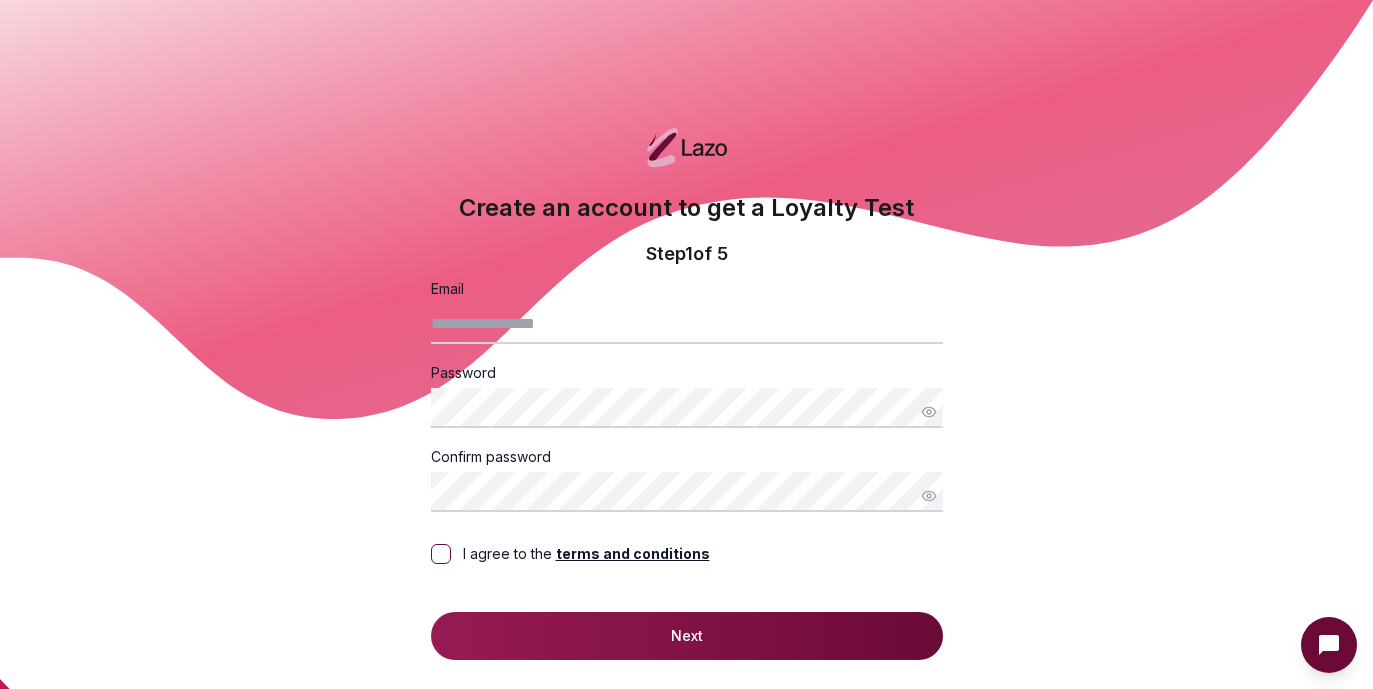 scroll, scrollTop: 0, scrollLeft: 0, axis: both 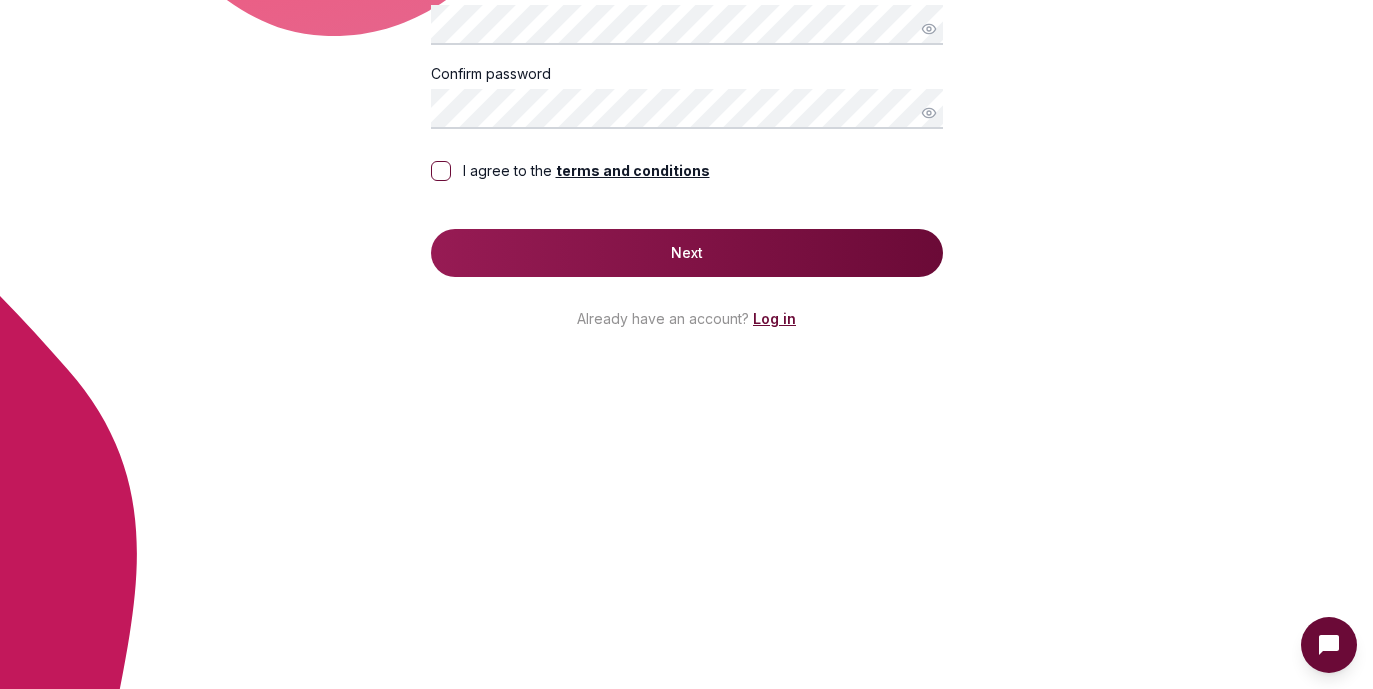 type on "**********" 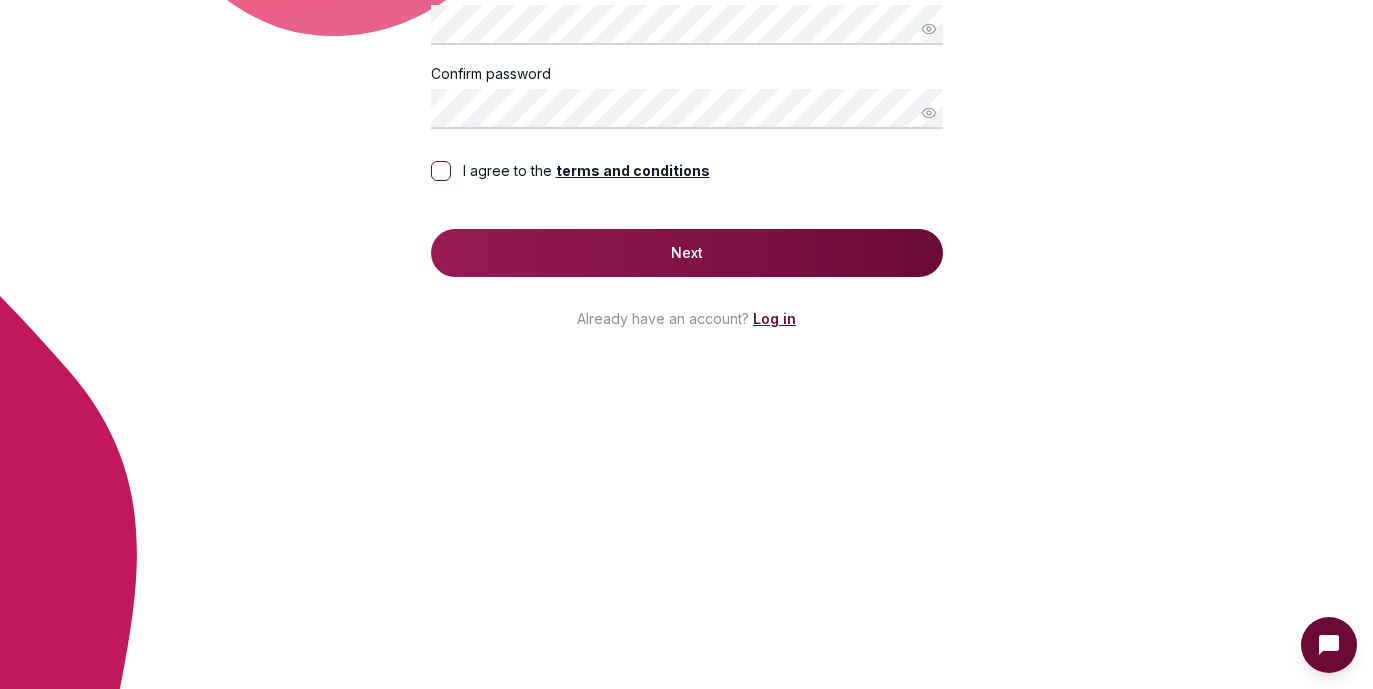 click on "Log in" at bounding box center (774, 318) 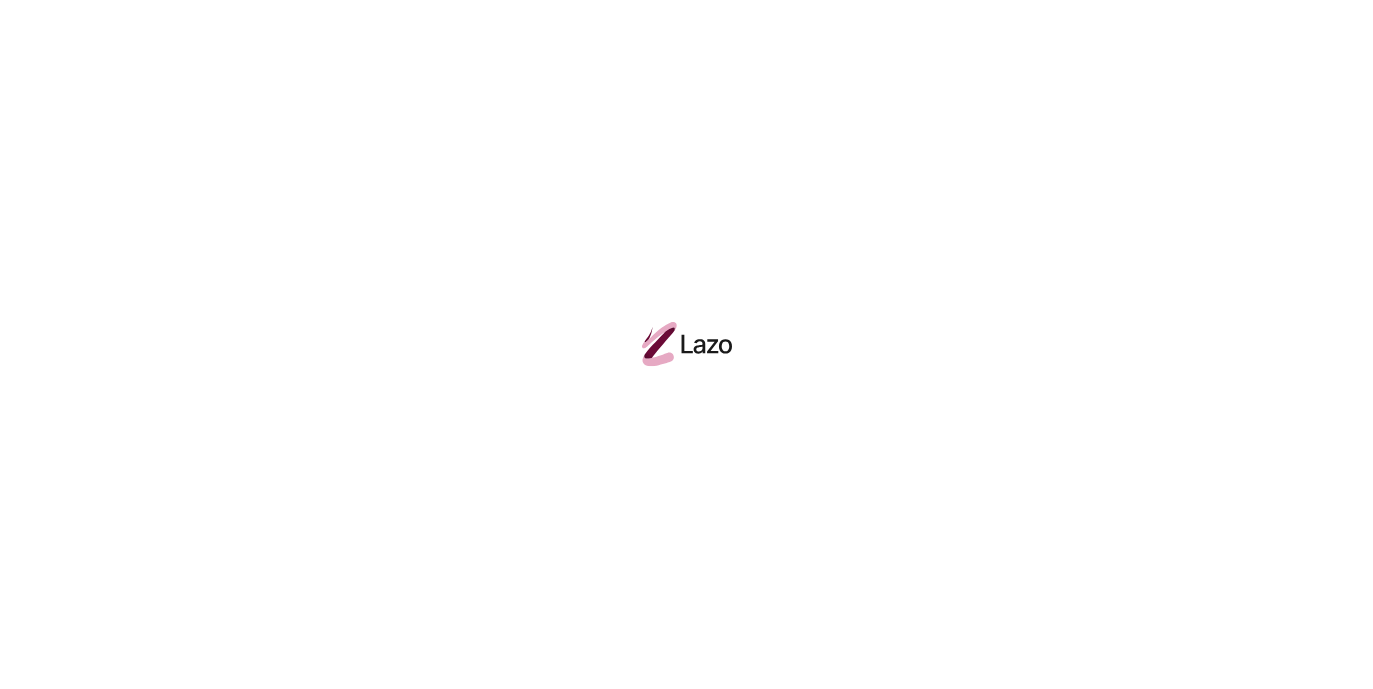 scroll, scrollTop: 0, scrollLeft: 0, axis: both 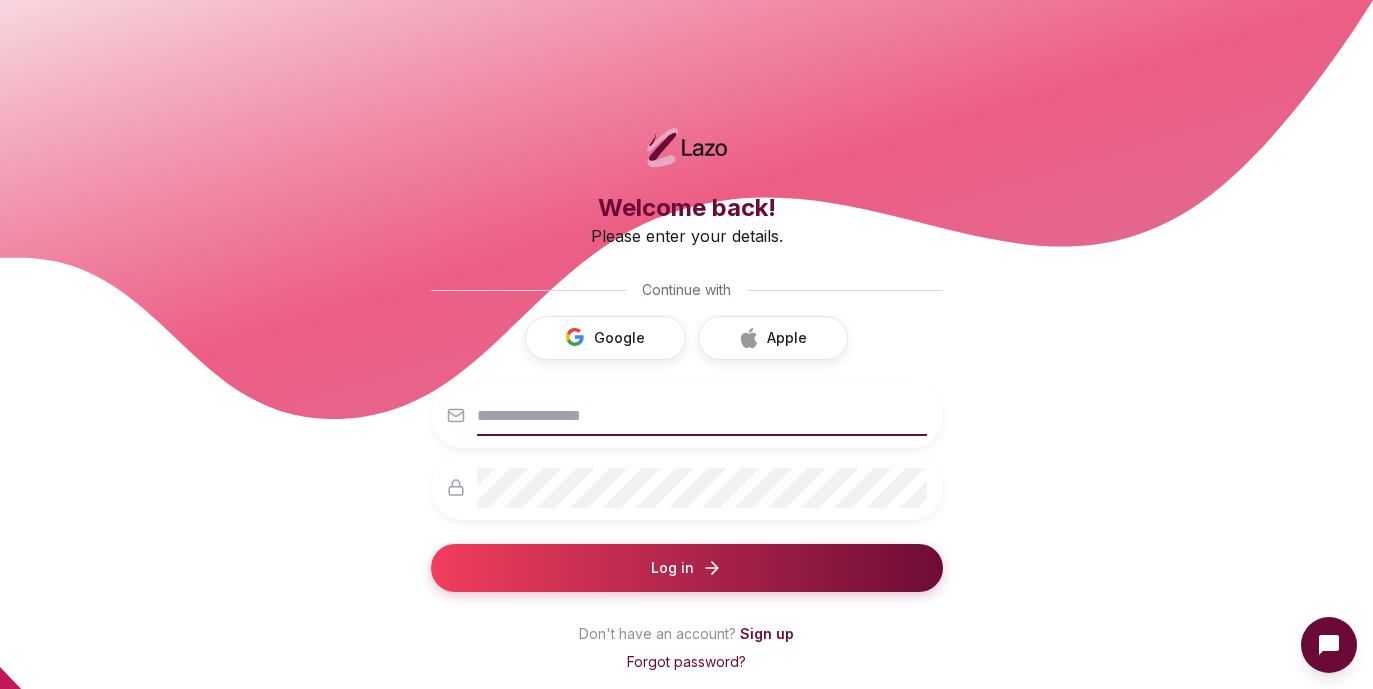 type on "**********" 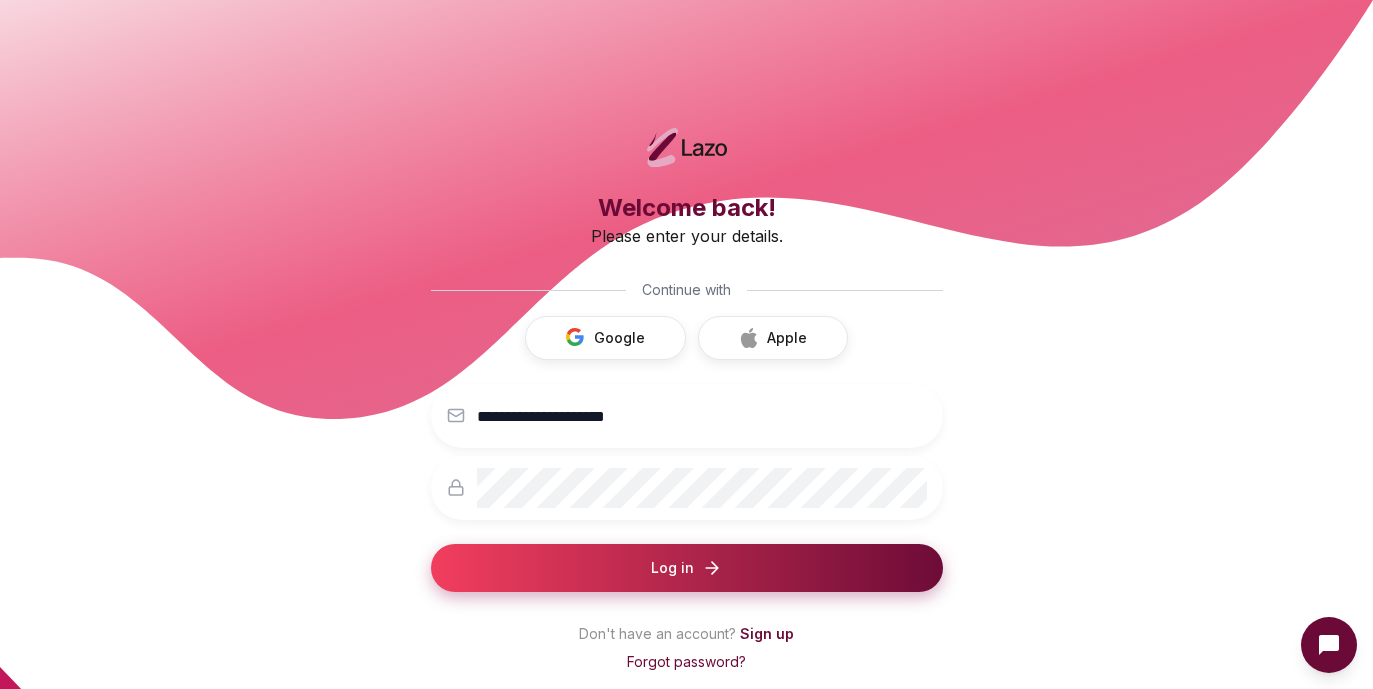 click on "Log in" 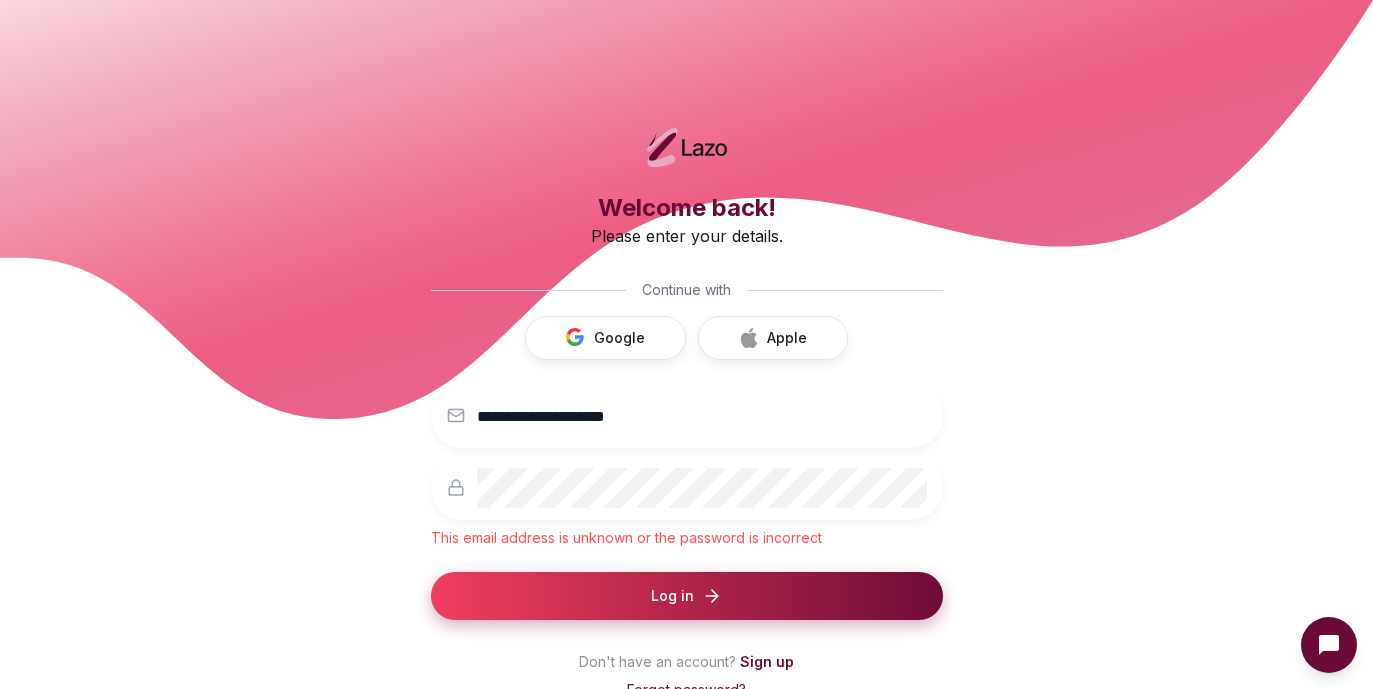 click on "Log in" 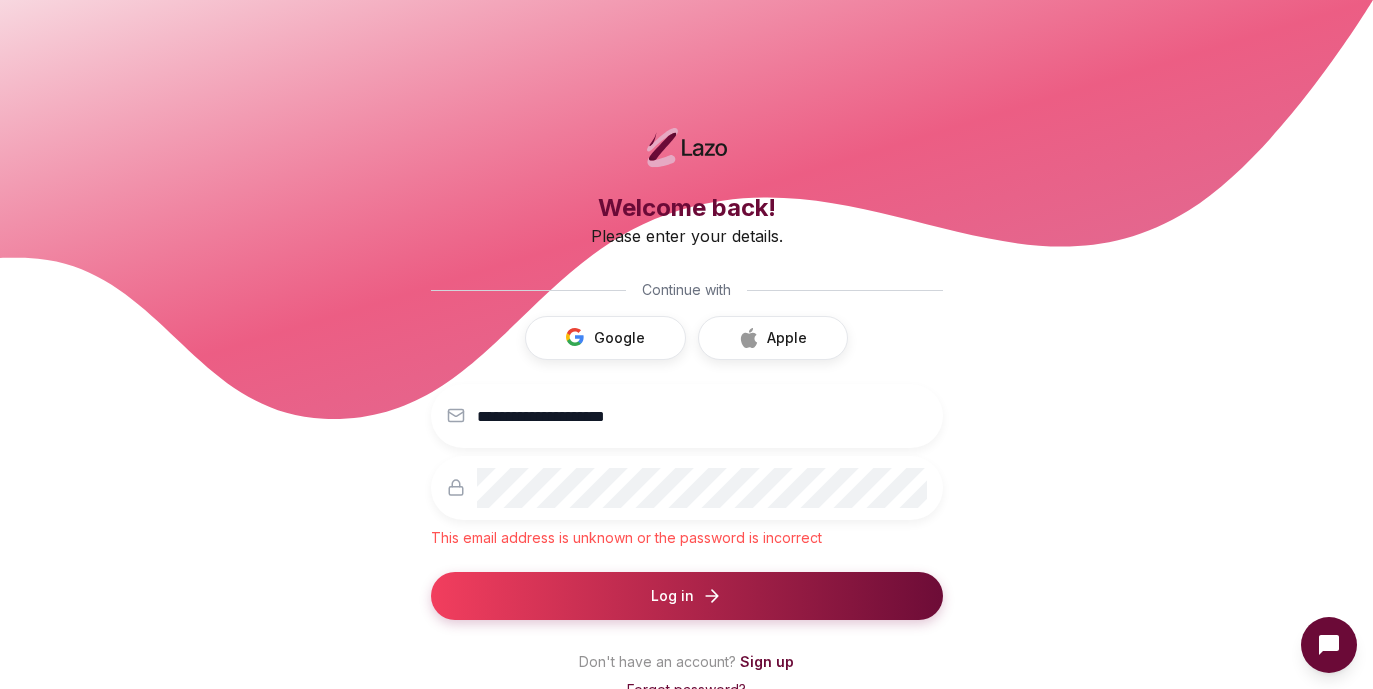 click on "Log in" 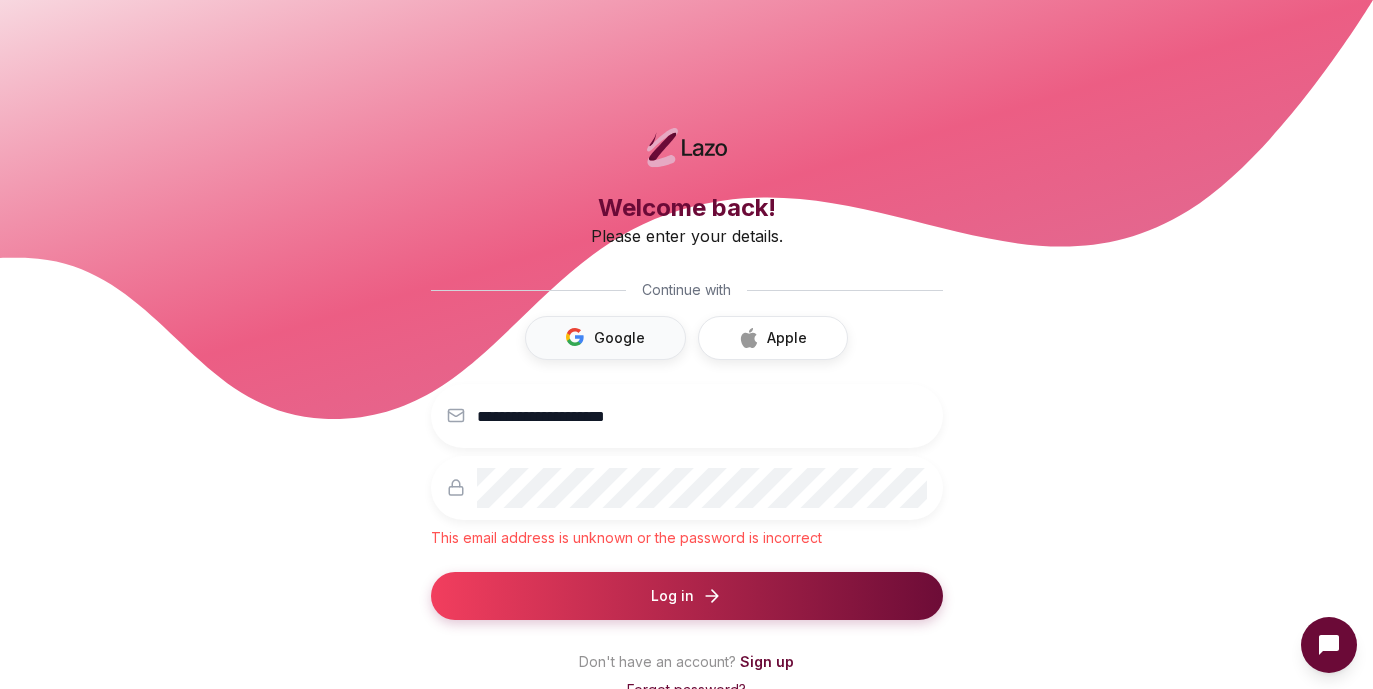click on "Google" 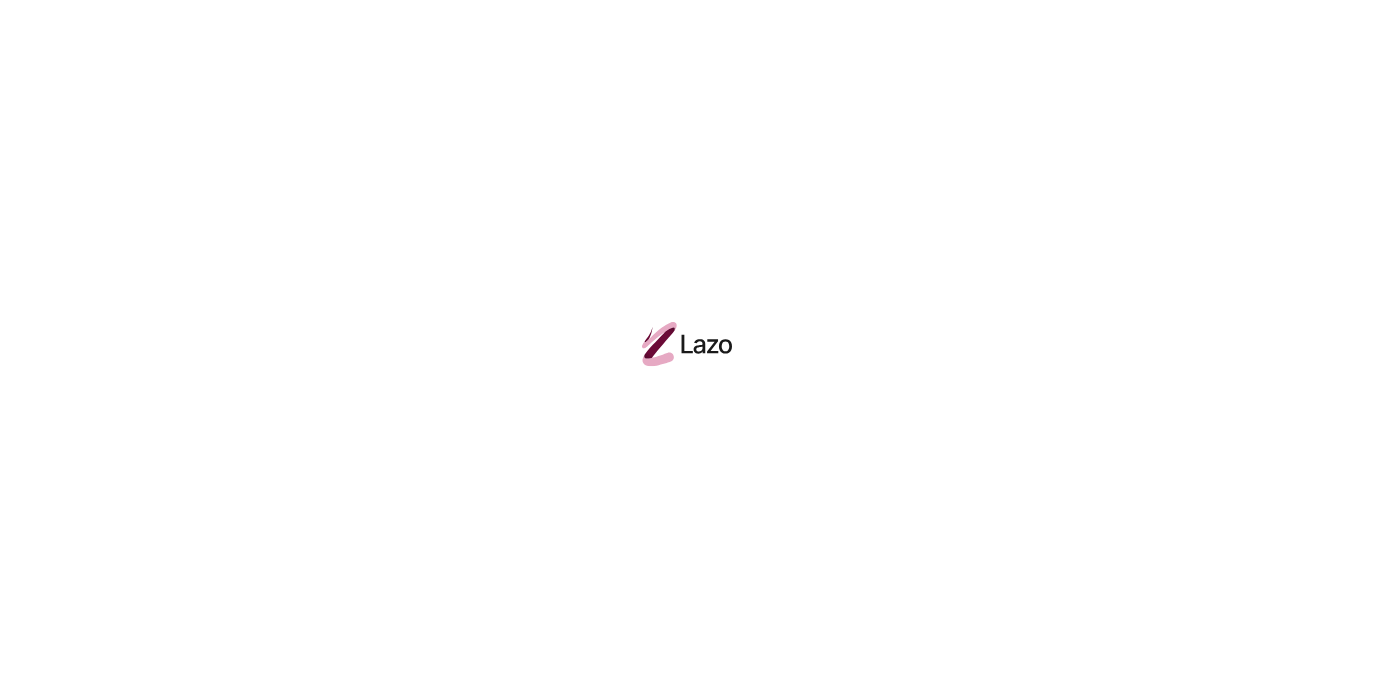 scroll, scrollTop: 0, scrollLeft: 0, axis: both 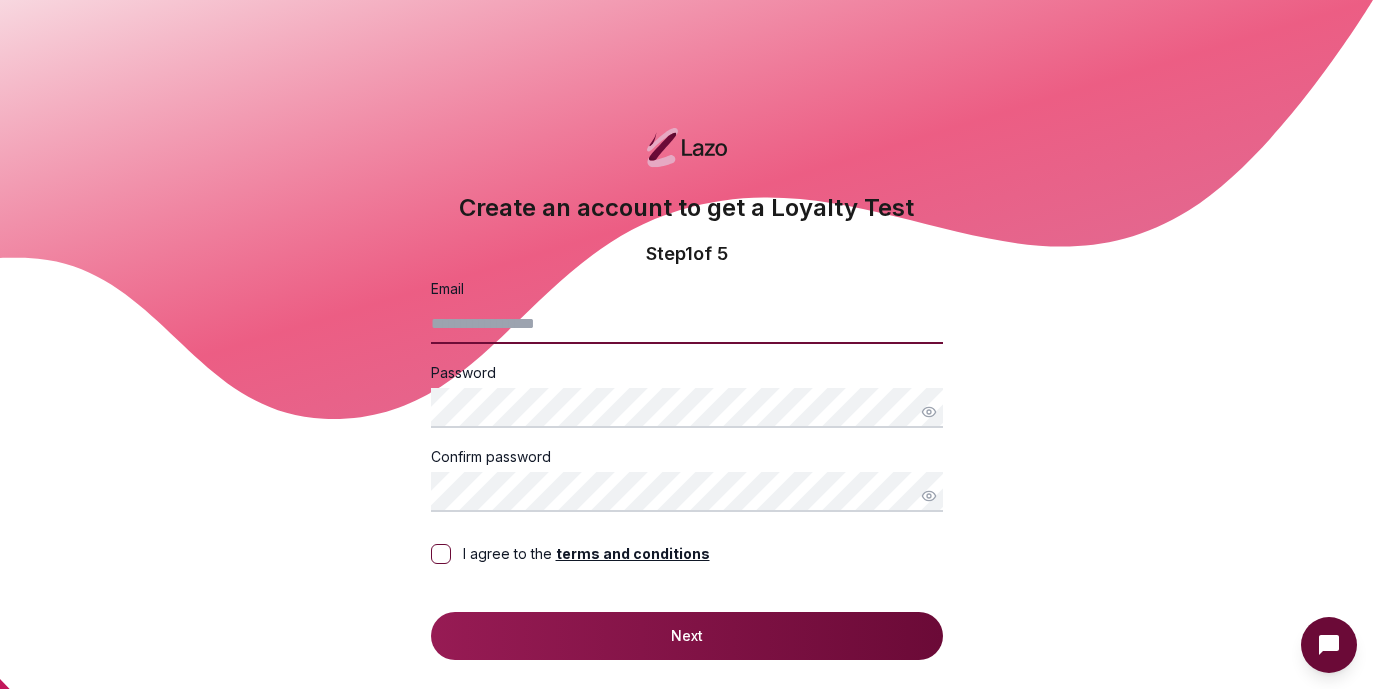 type on "**********" 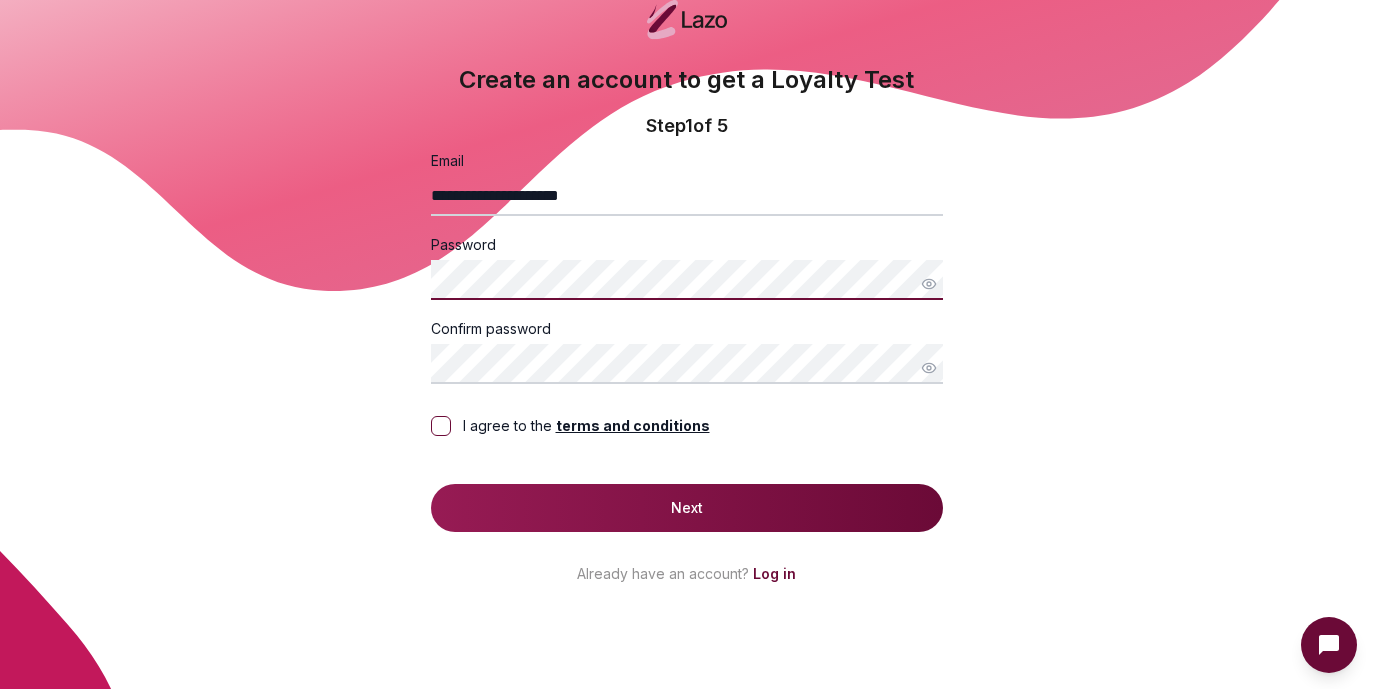 scroll, scrollTop: 130, scrollLeft: 0, axis: vertical 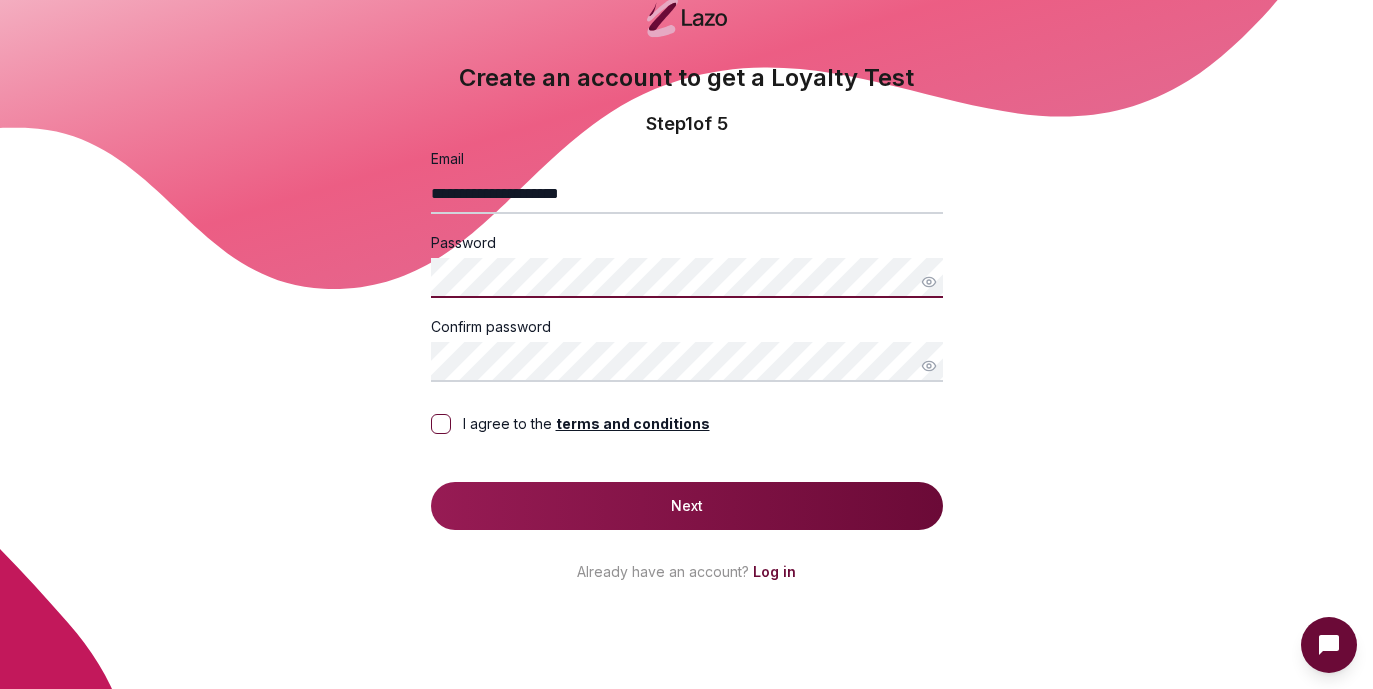 click on "**********" at bounding box center (686, 262) 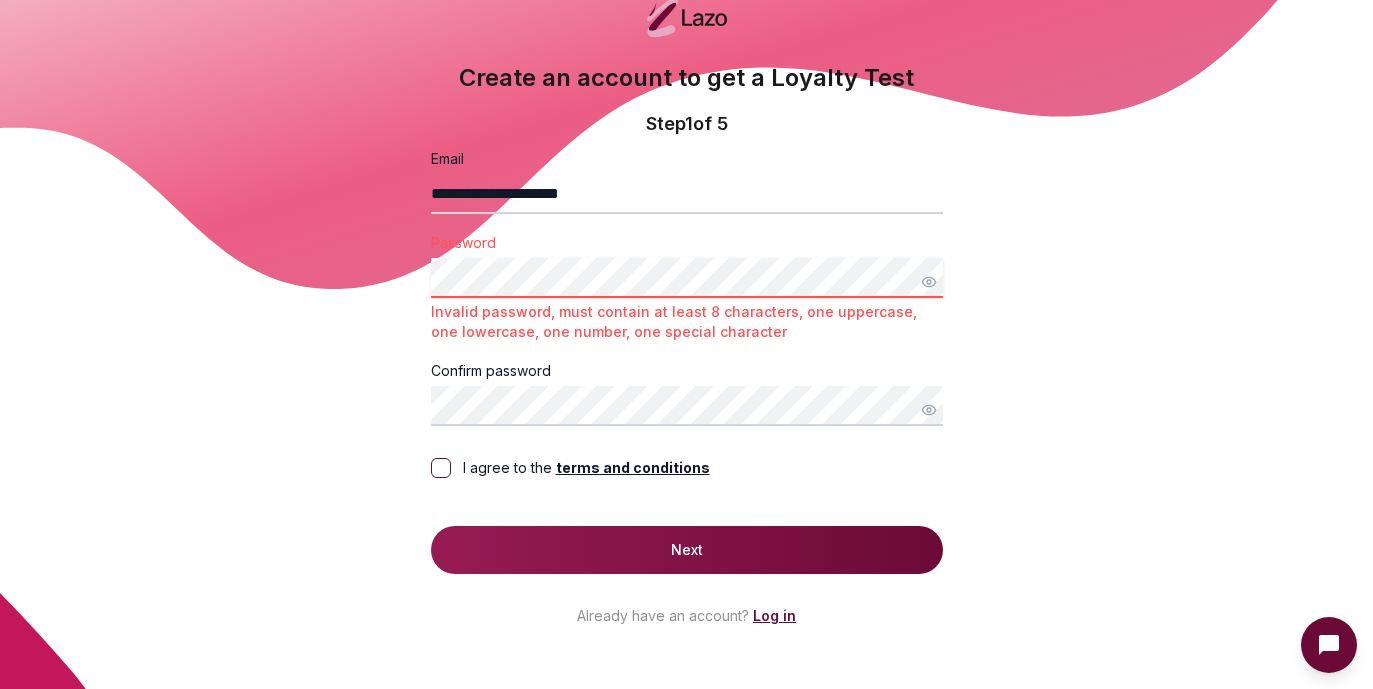 click on "Log in" at bounding box center [774, 615] 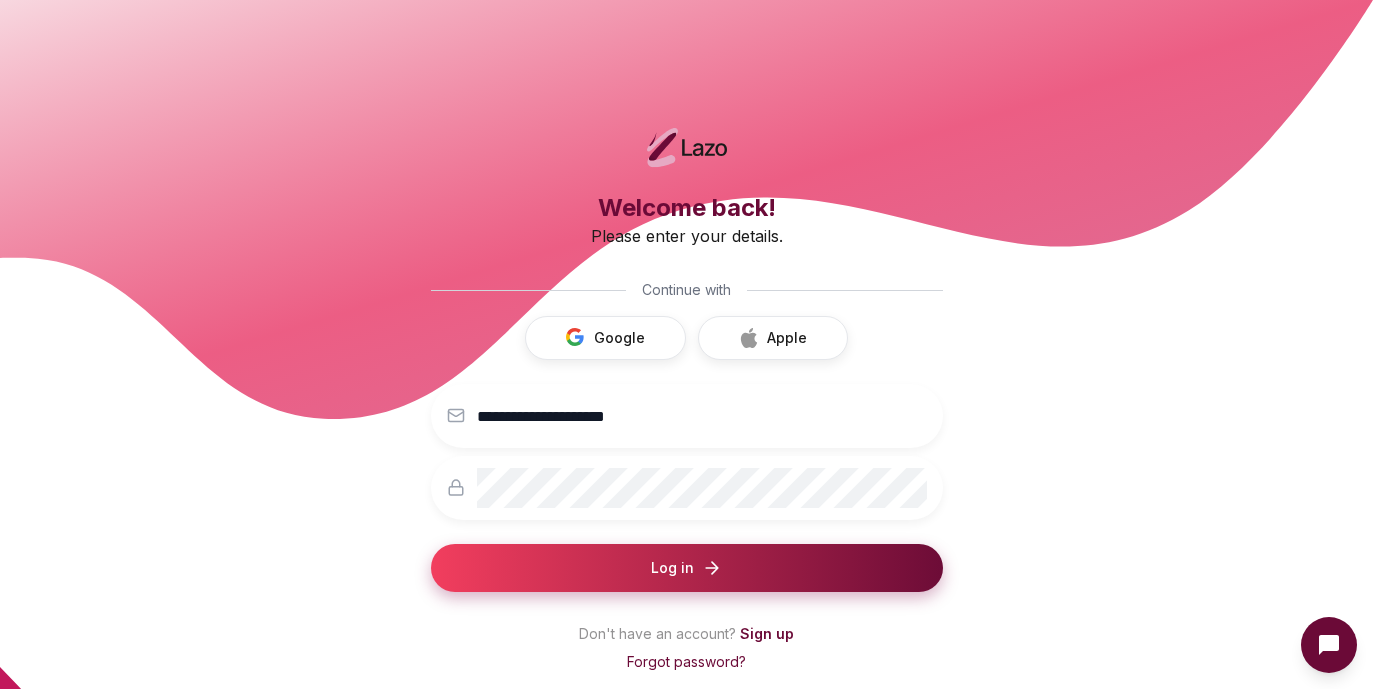 click on "Log in" at bounding box center [672, 568] 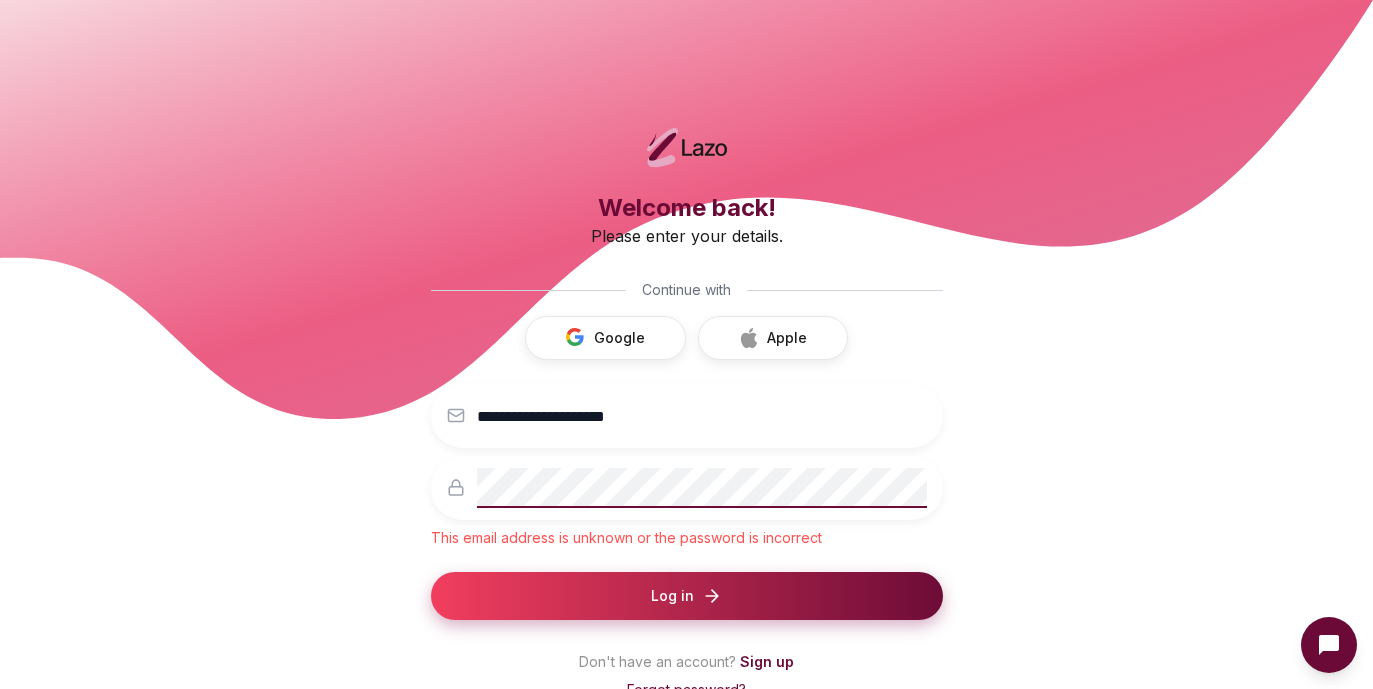 click on "**********" at bounding box center (686, 400) 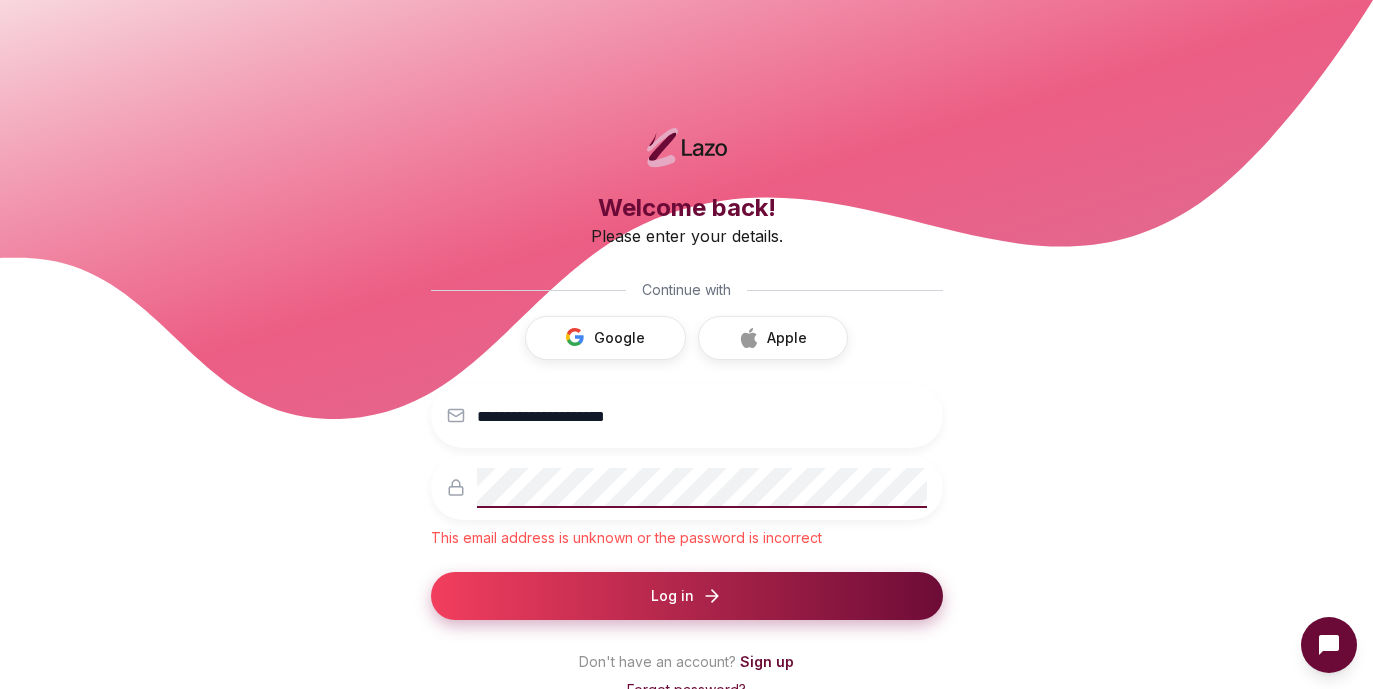 click on "Log in" at bounding box center [687, 596] 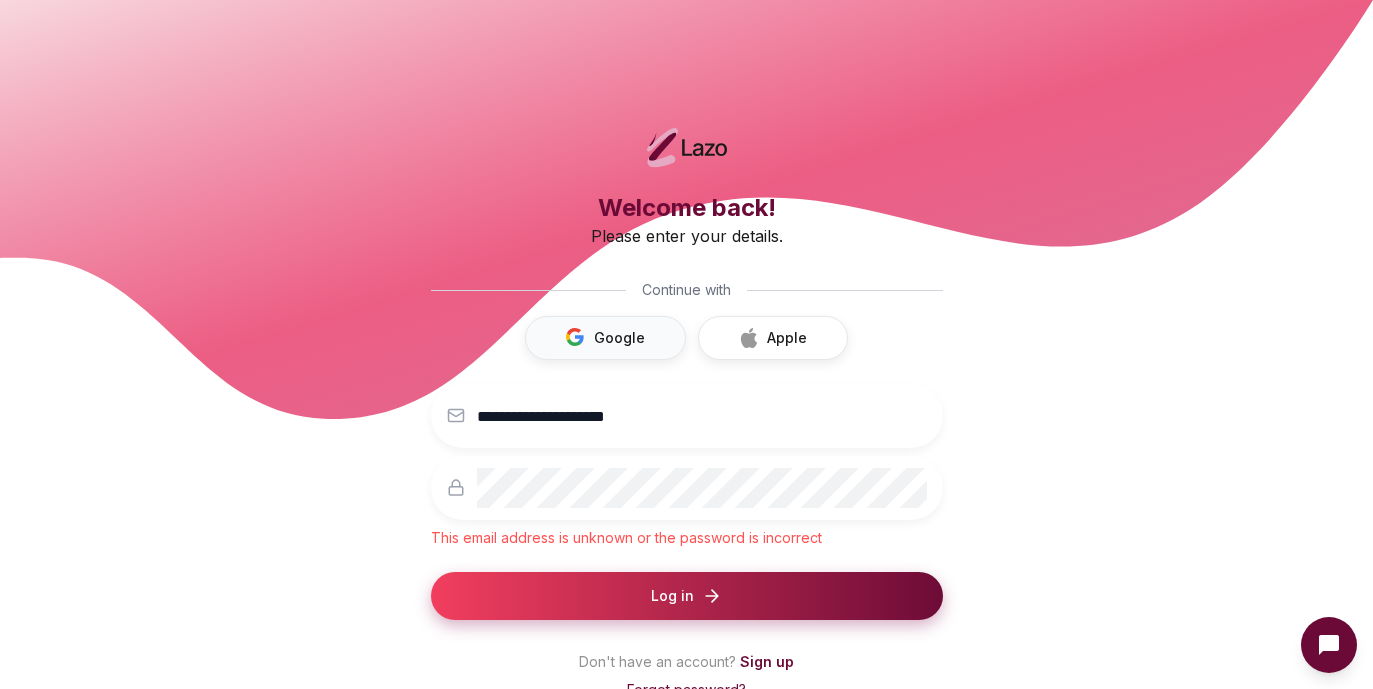 click on "Google" at bounding box center [605, 338] 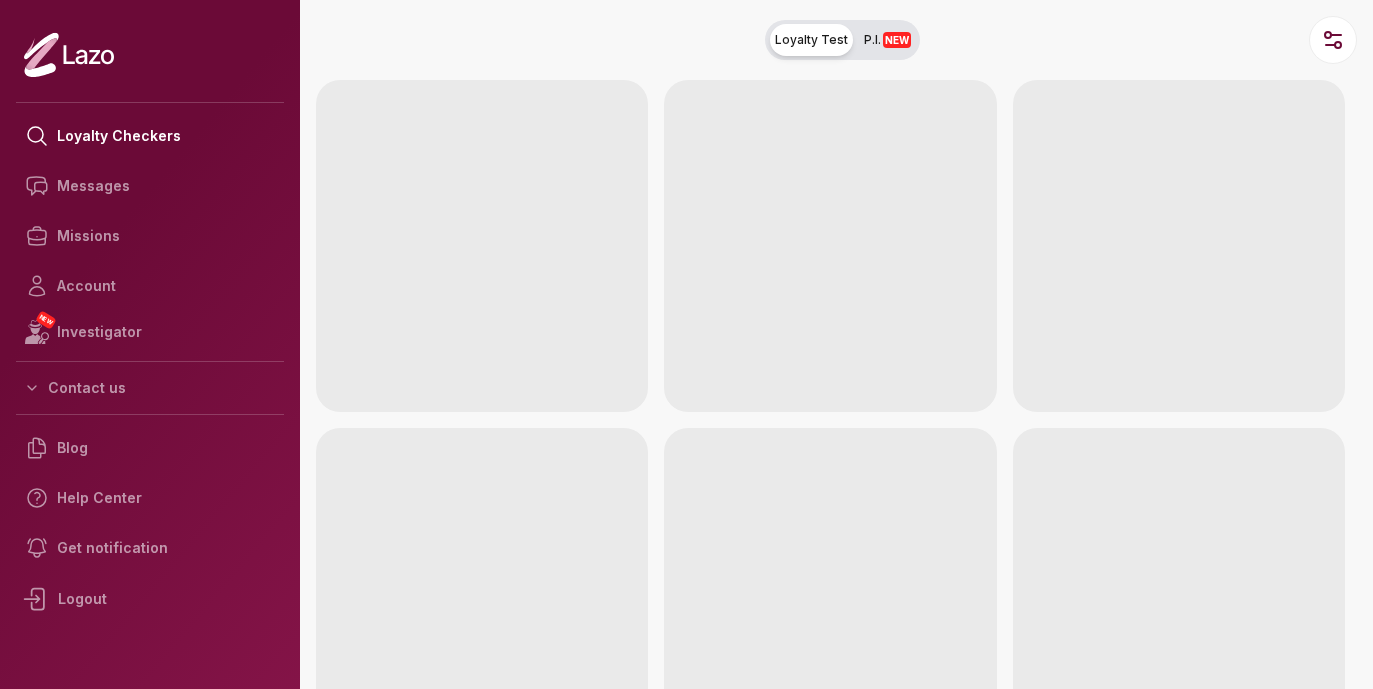 scroll, scrollTop: 0, scrollLeft: 0, axis: both 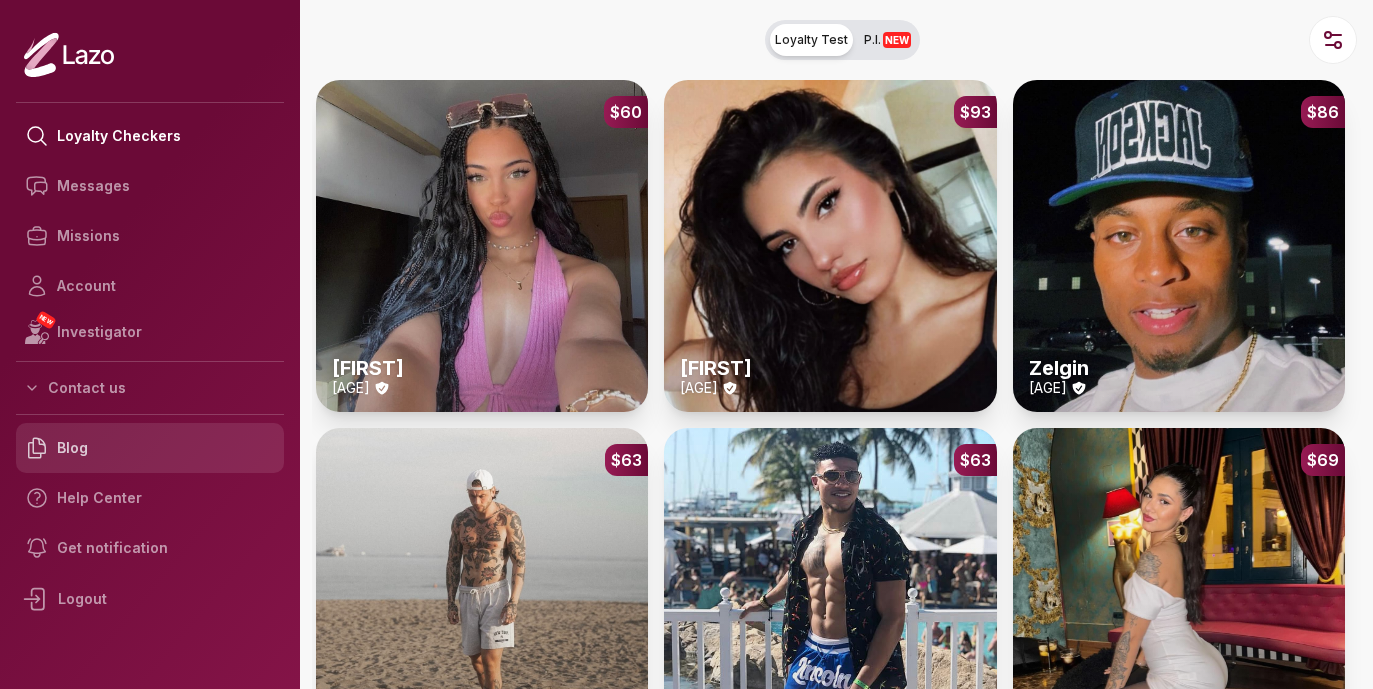 click on "Blog" at bounding box center (150, 448) 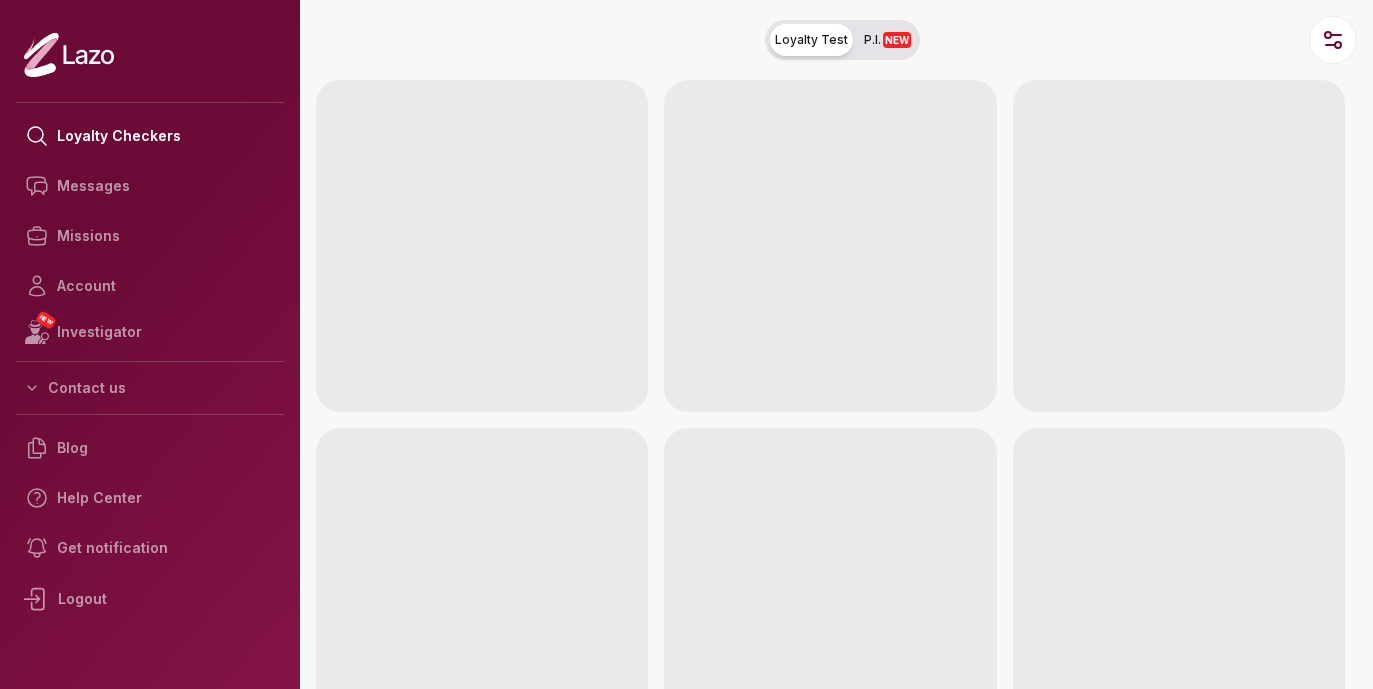 scroll, scrollTop: 0, scrollLeft: 0, axis: both 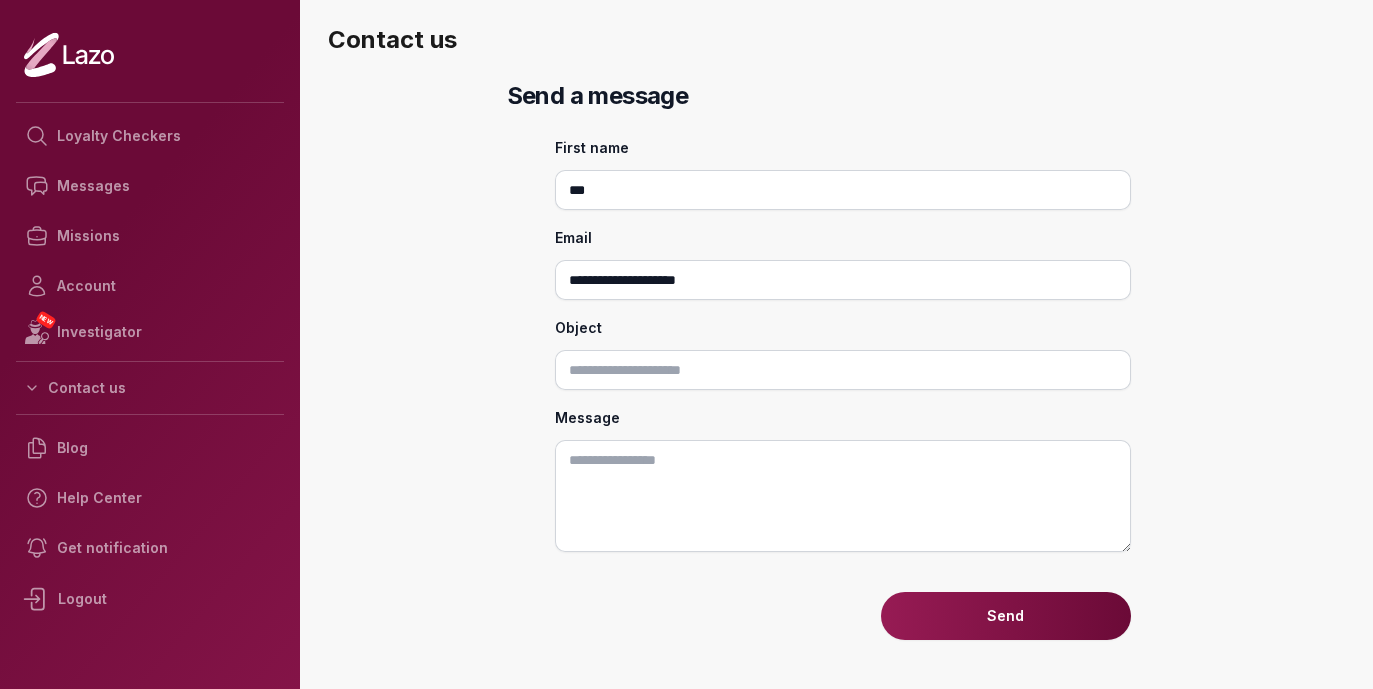 click 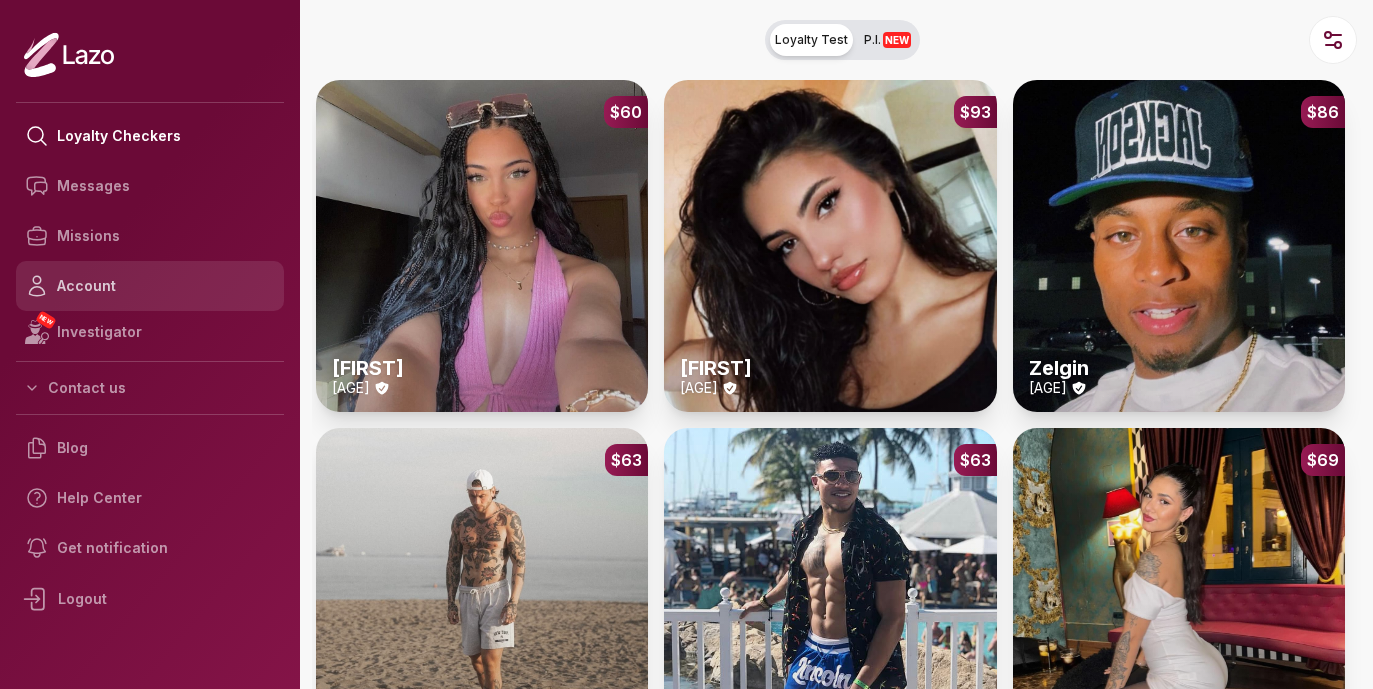 click on "Account" at bounding box center [150, 286] 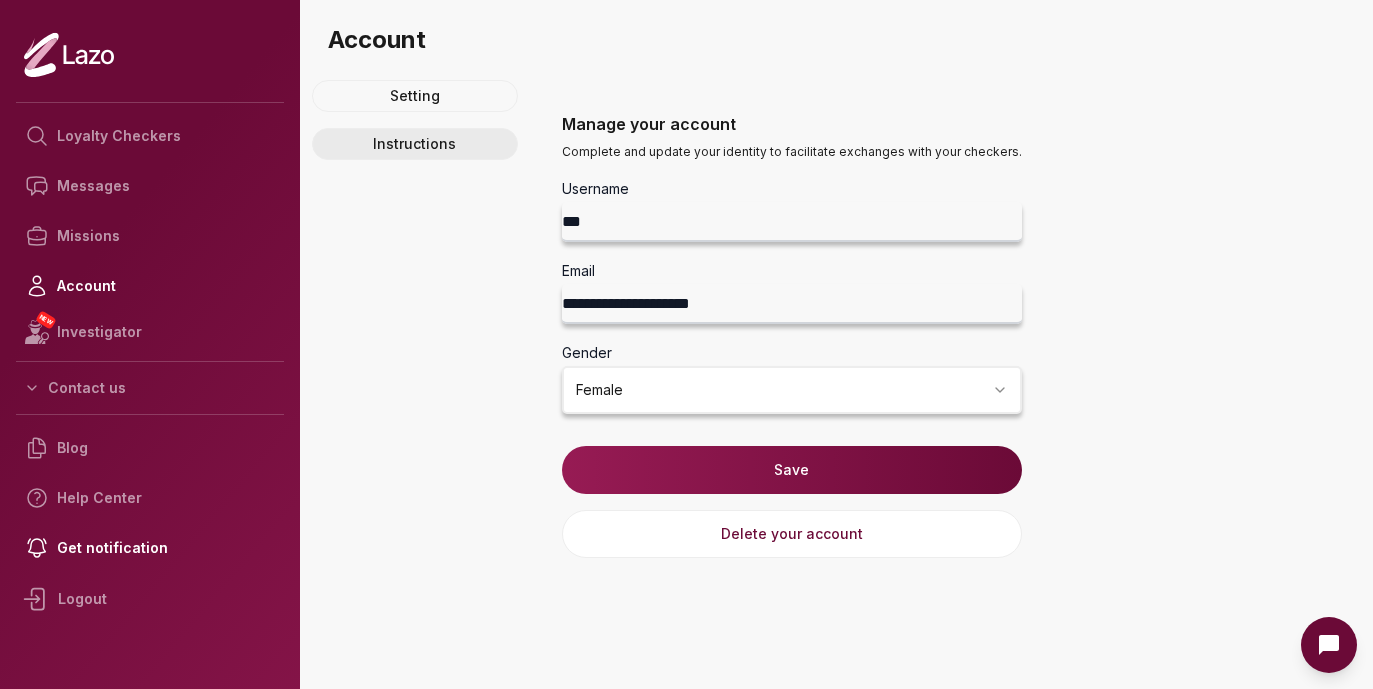 click on "Instructions" at bounding box center [415, 144] 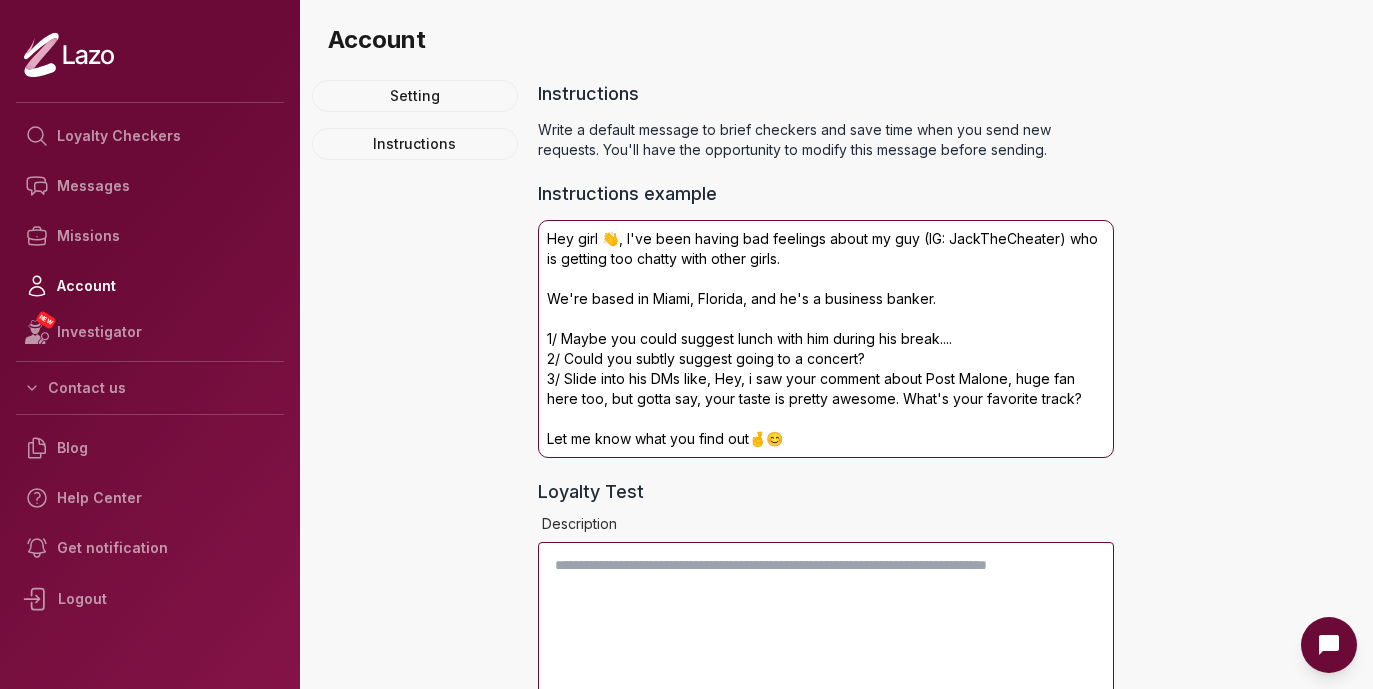 scroll, scrollTop: 263, scrollLeft: 0, axis: vertical 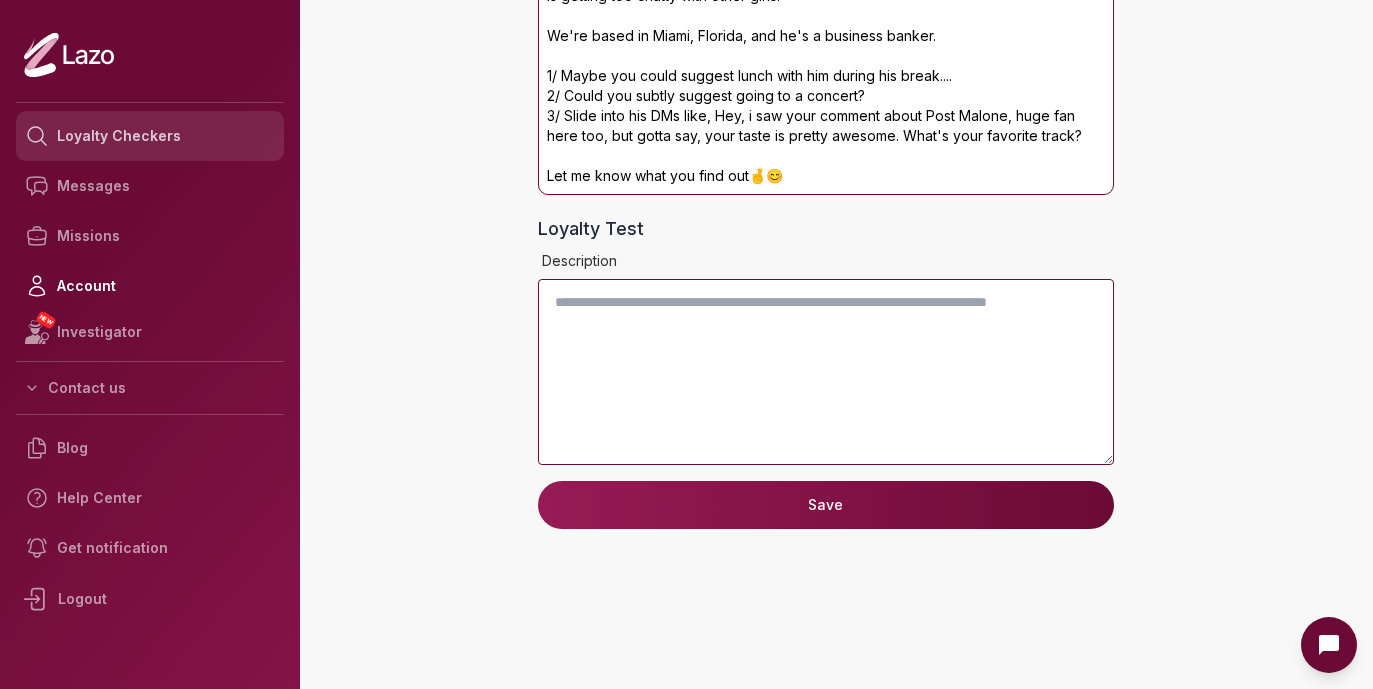 click on "Loyalty Checkers" at bounding box center [150, 136] 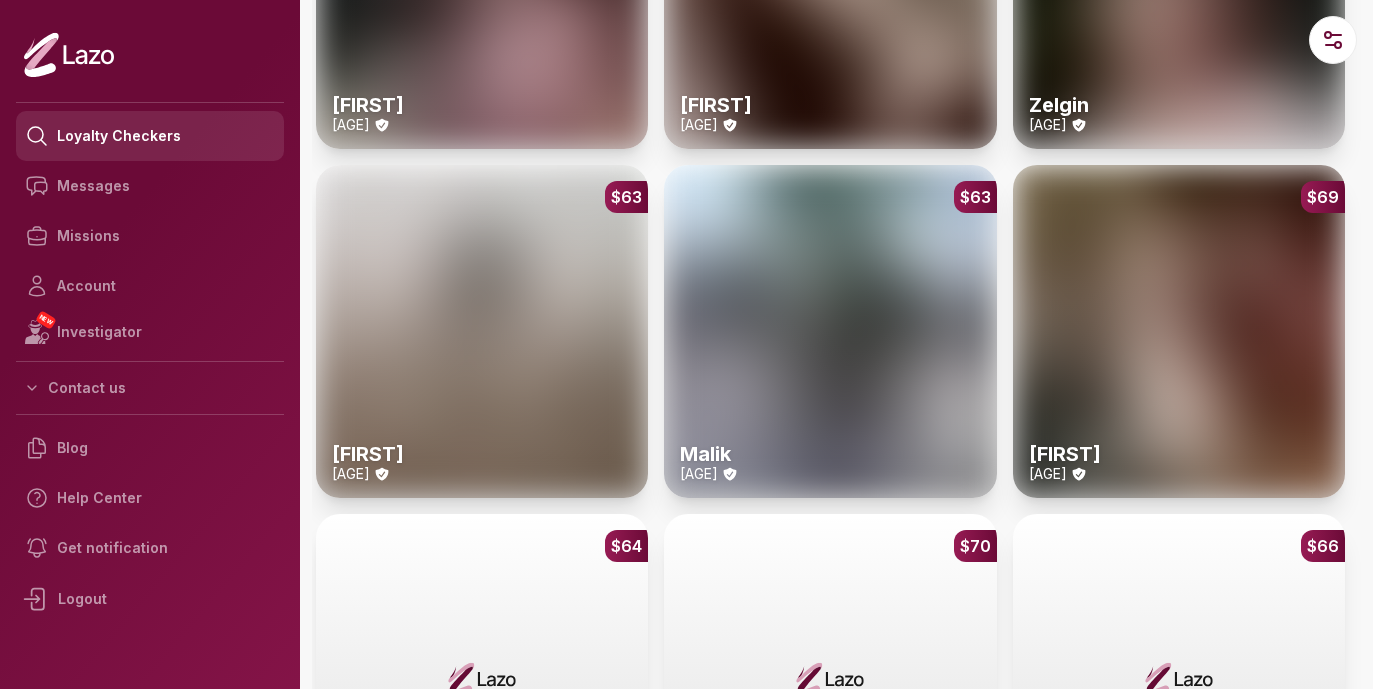 scroll, scrollTop: 0, scrollLeft: 0, axis: both 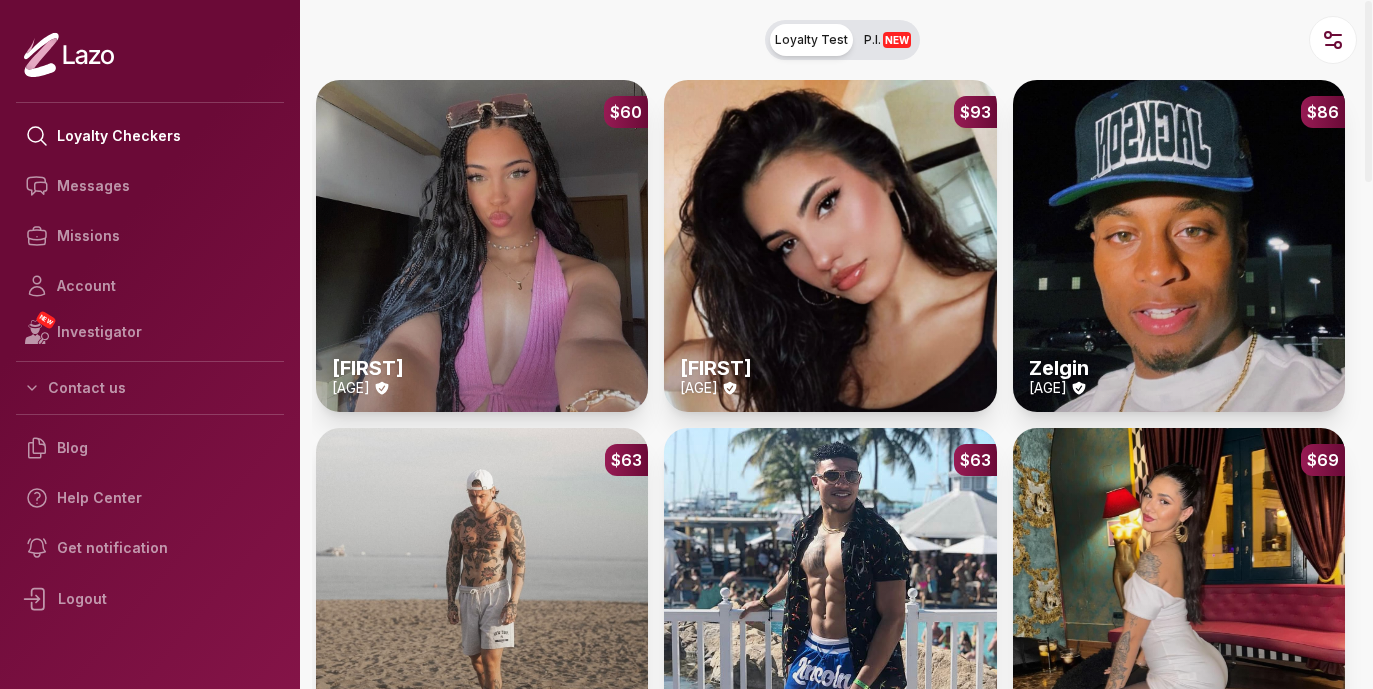 click on "$60 [NAME] [AGE]" at bounding box center (482, 246) 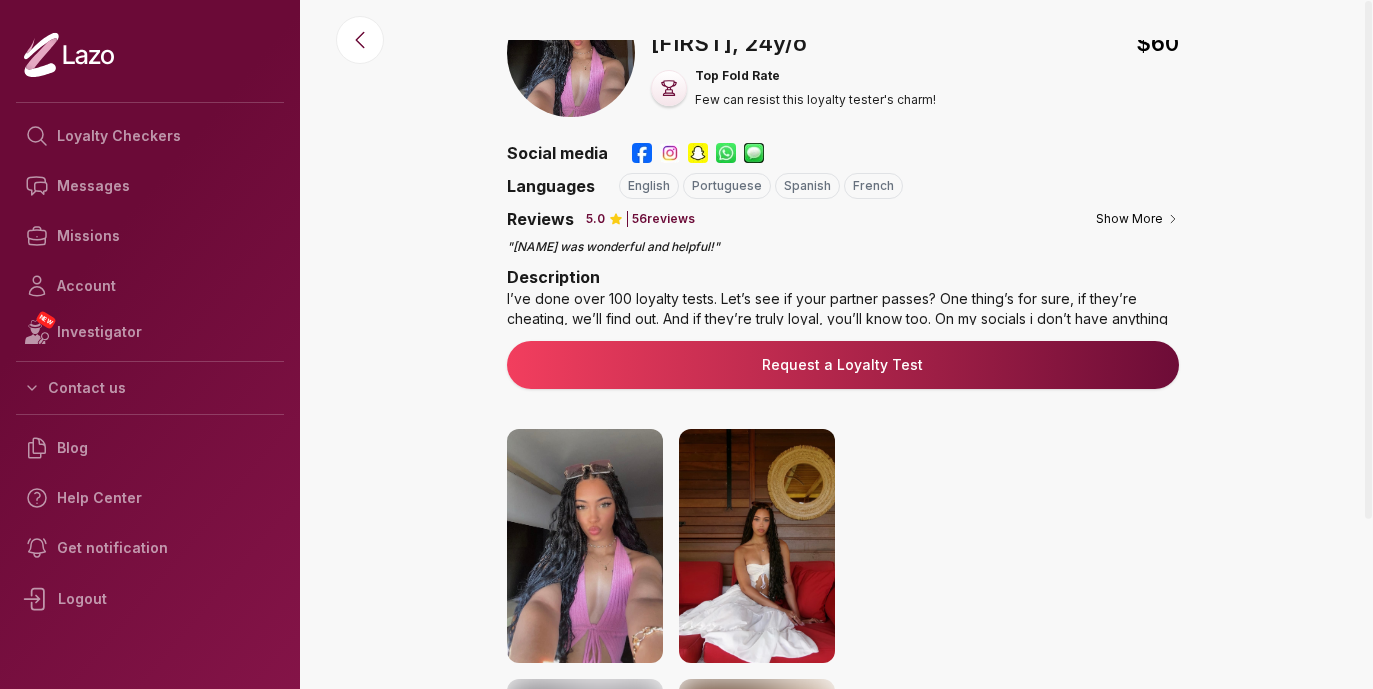 scroll, scrollTop: 59, scrollLeft: 0, axis: vertical 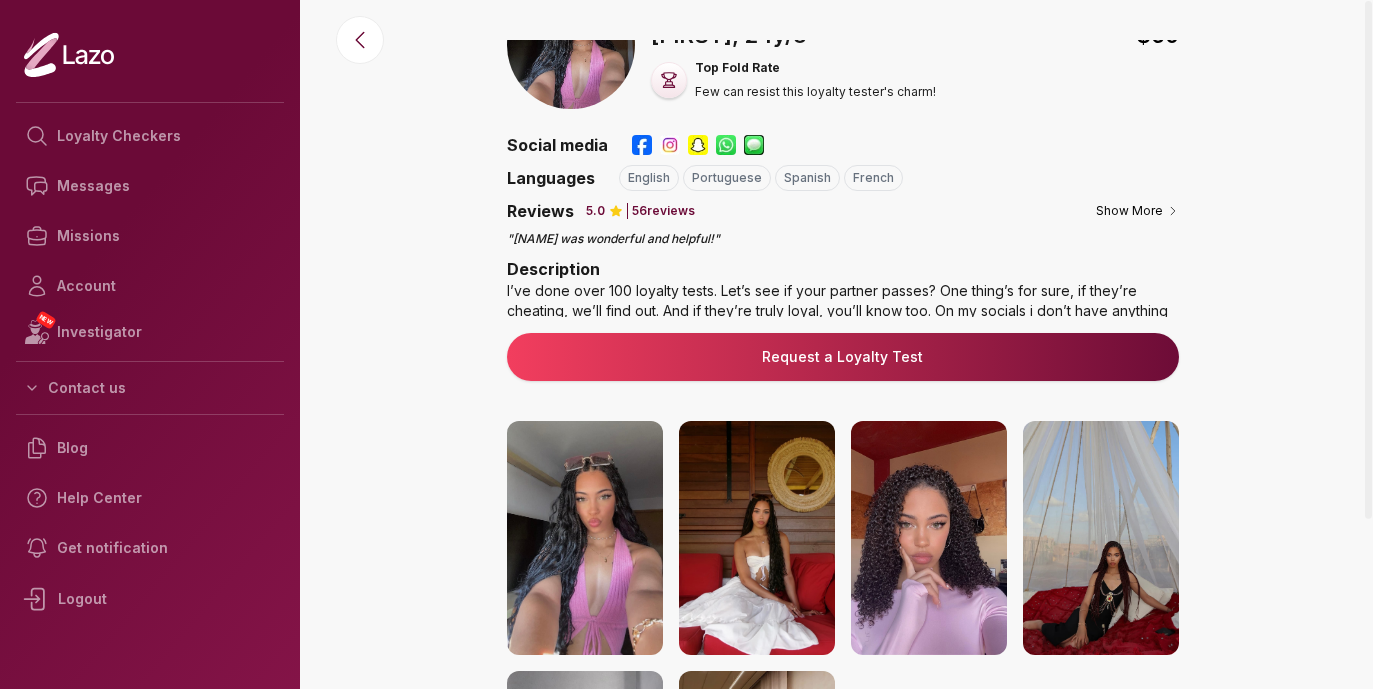click at bounding box center [670, 145] 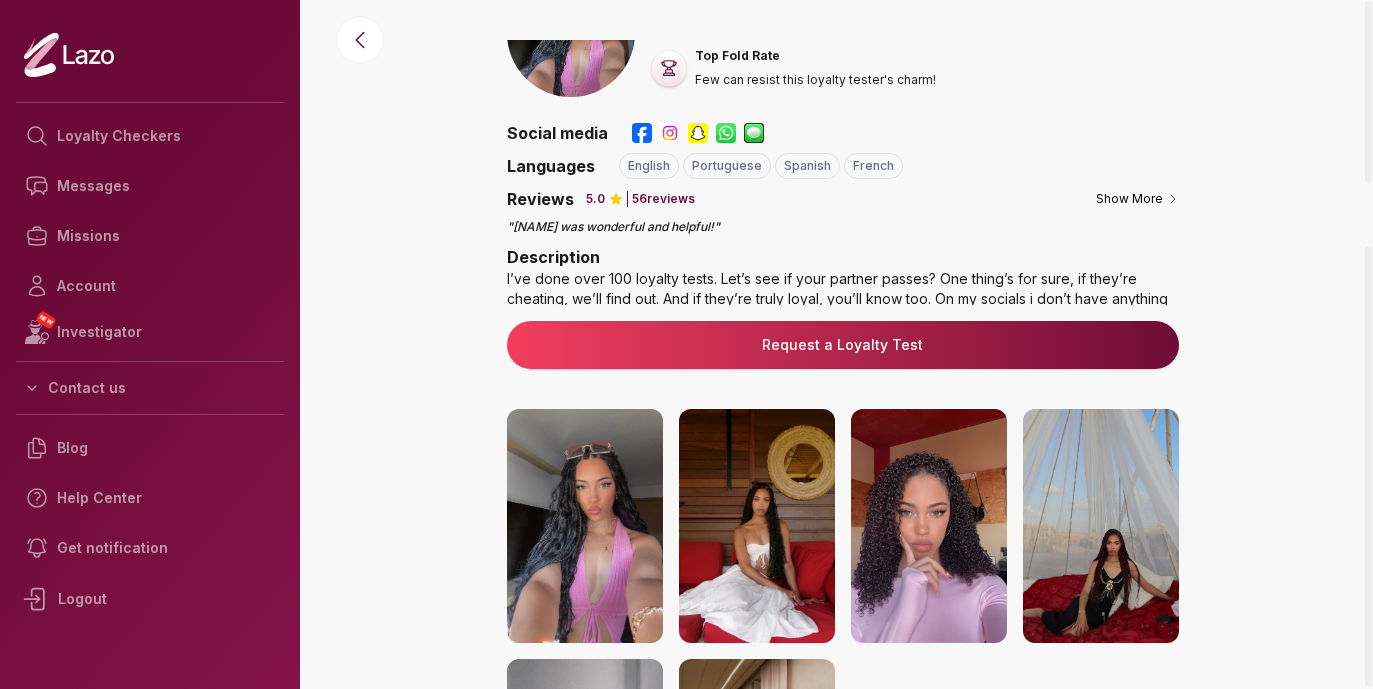 scroll, scrollTop: 0, scrollLeft: 0, axis: both 